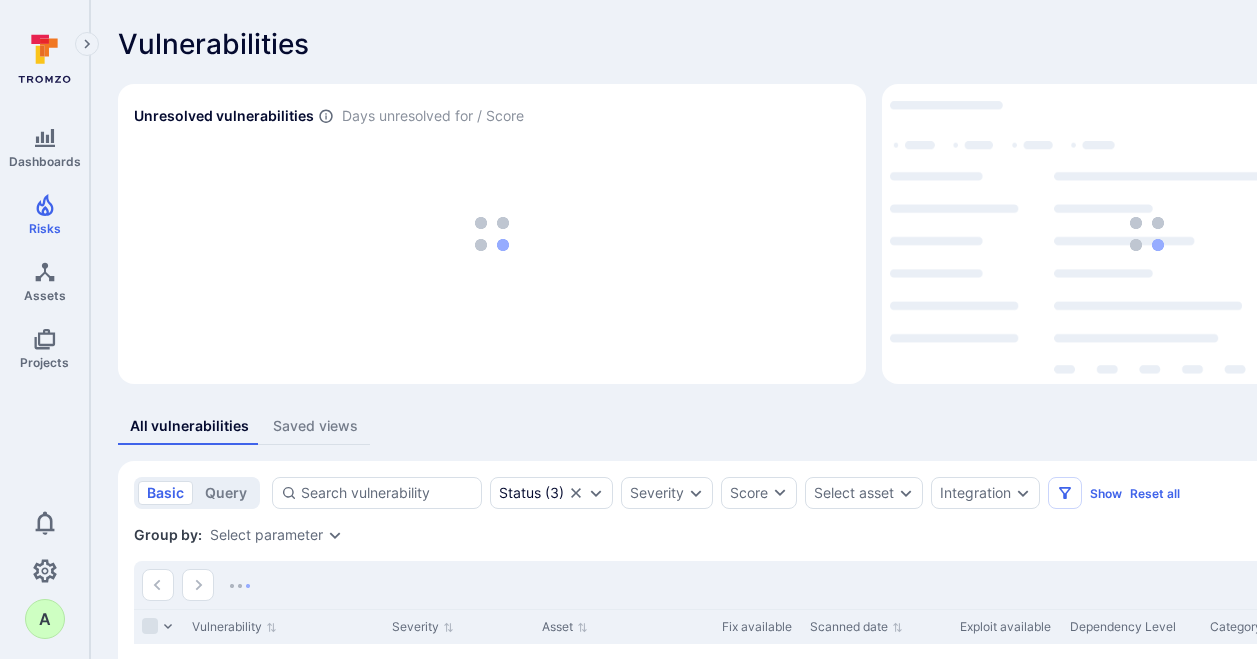 scroll, scrollTop: 0, scrollLeft: 0, axis: both 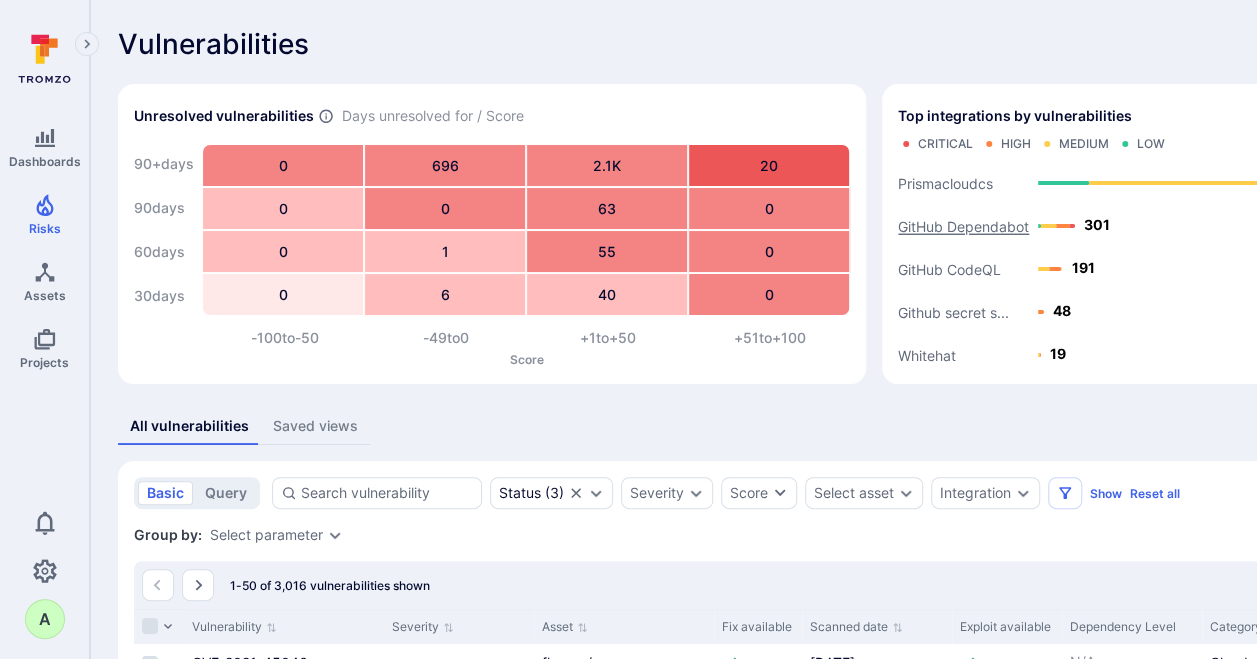 click on "GitHub Dependabot" 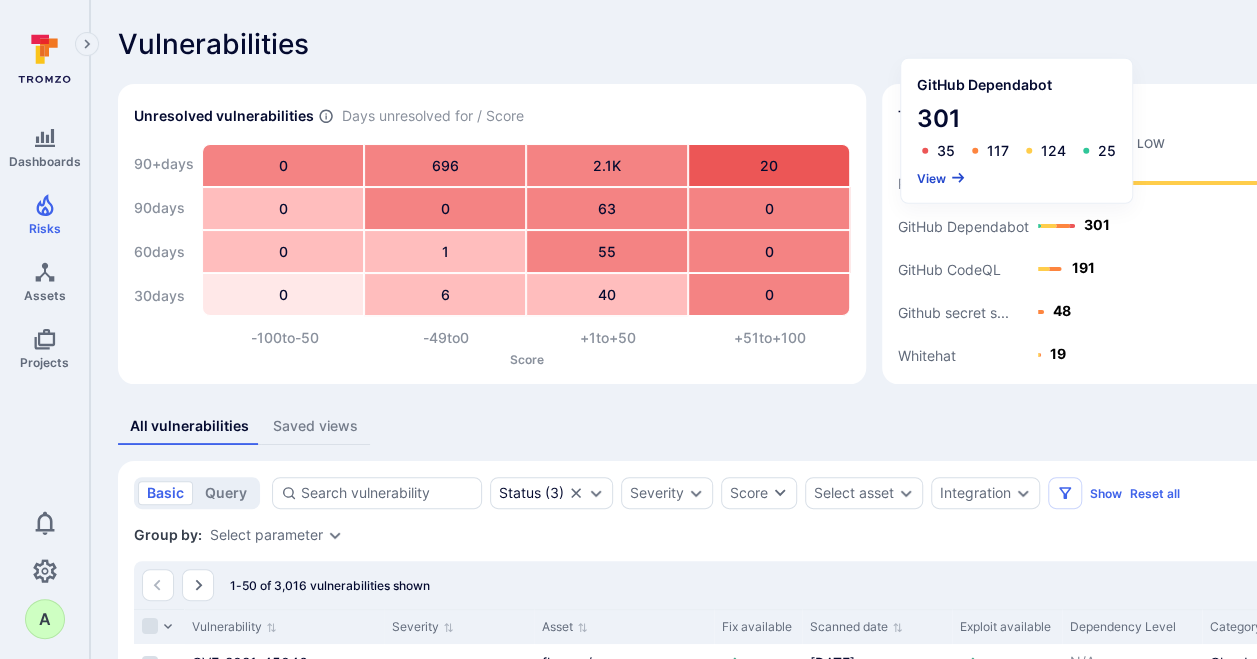 click on "View" at bounding box center [941, 177] 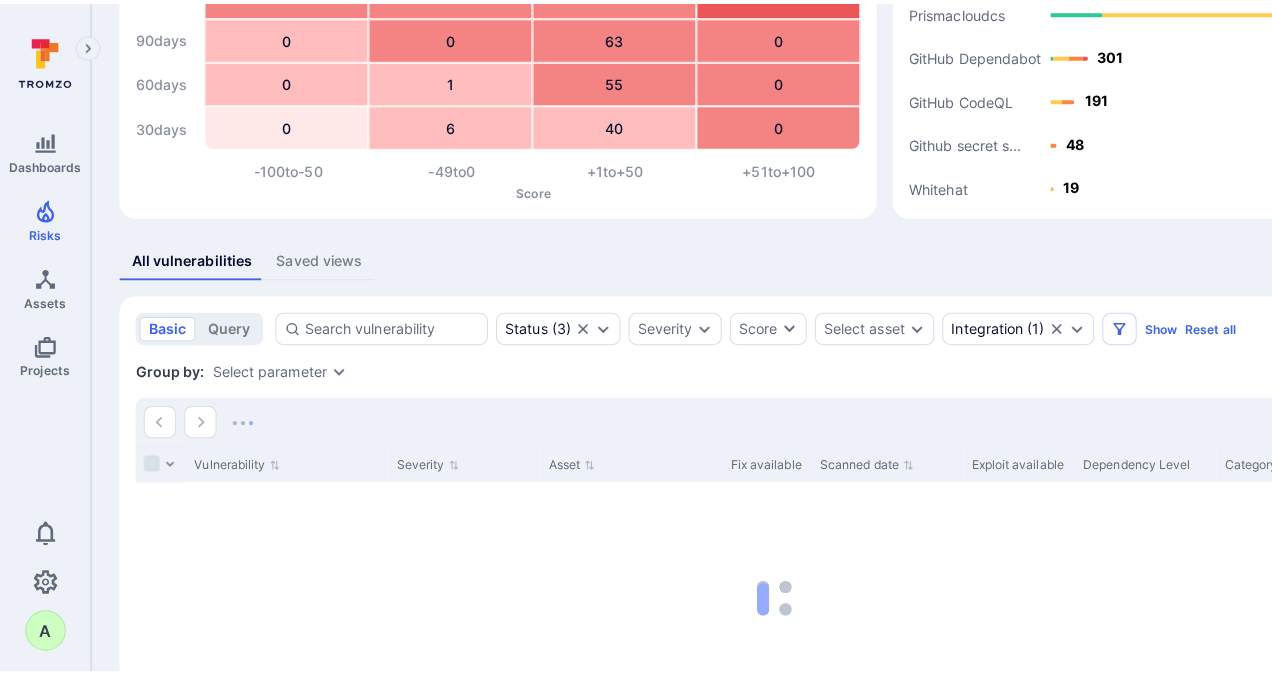 scroll, scrollTop: 200, scrollLeft: 0, axis: vertical 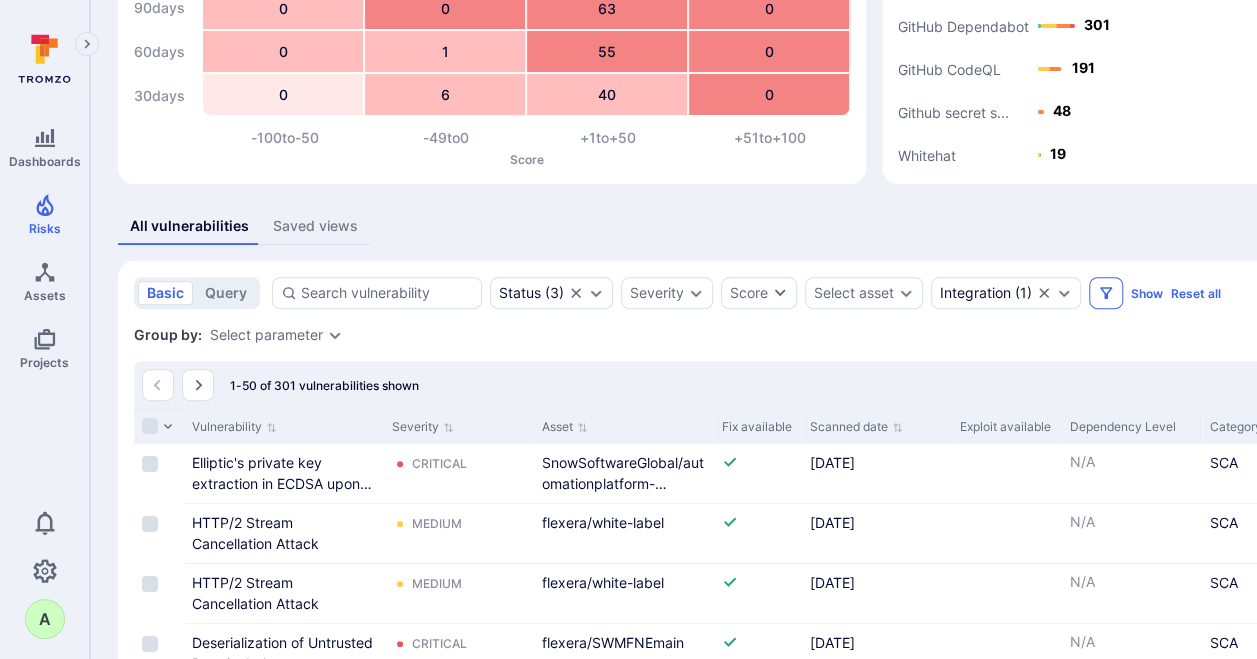 click 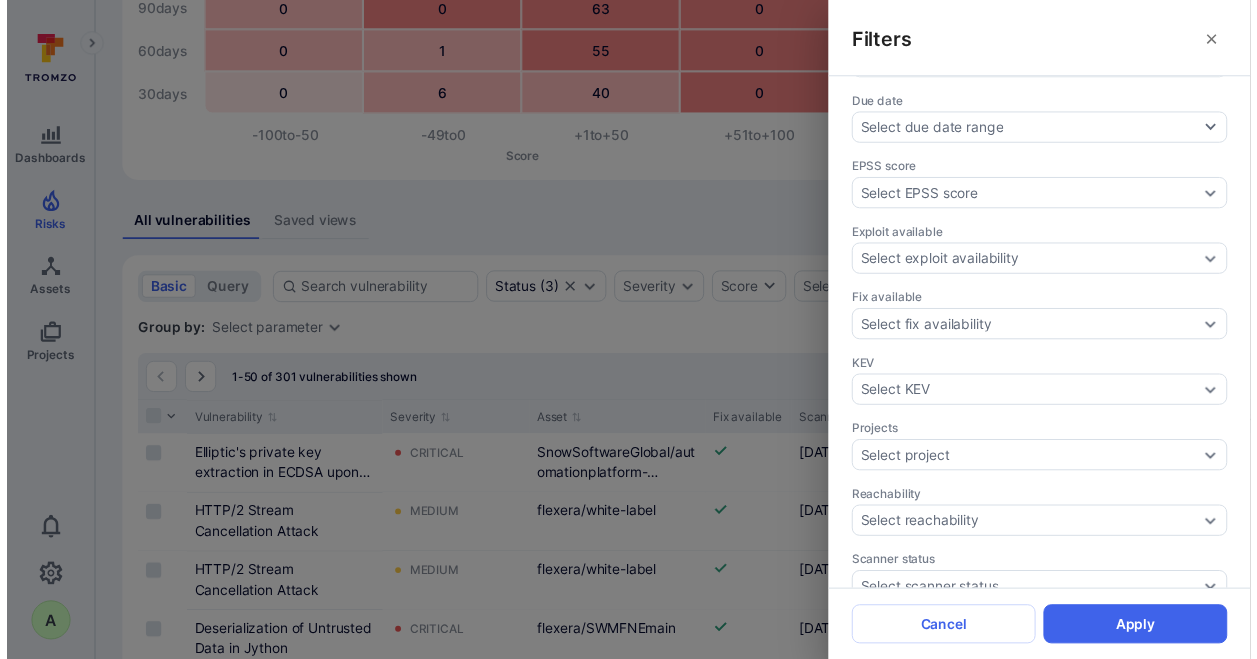scroll, scrollTop: 500, scrollLeft: 0, axis: vertical 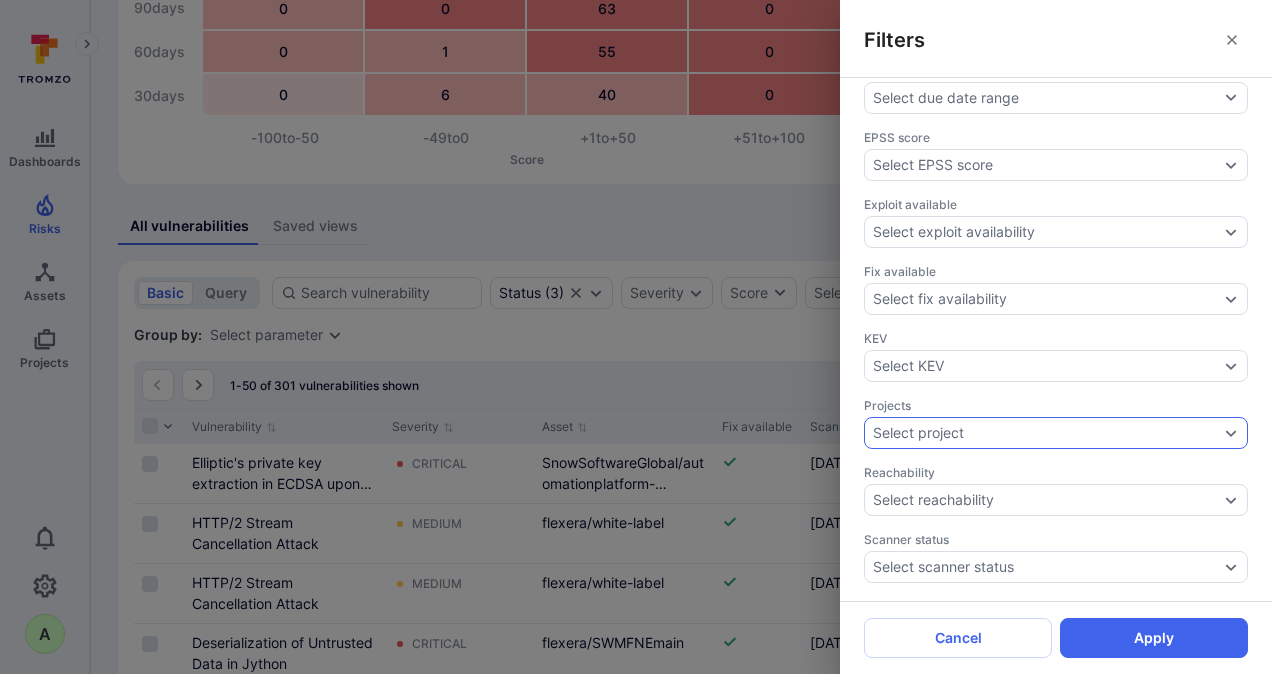 click on "Select project" at bounding box center [1046, 433] 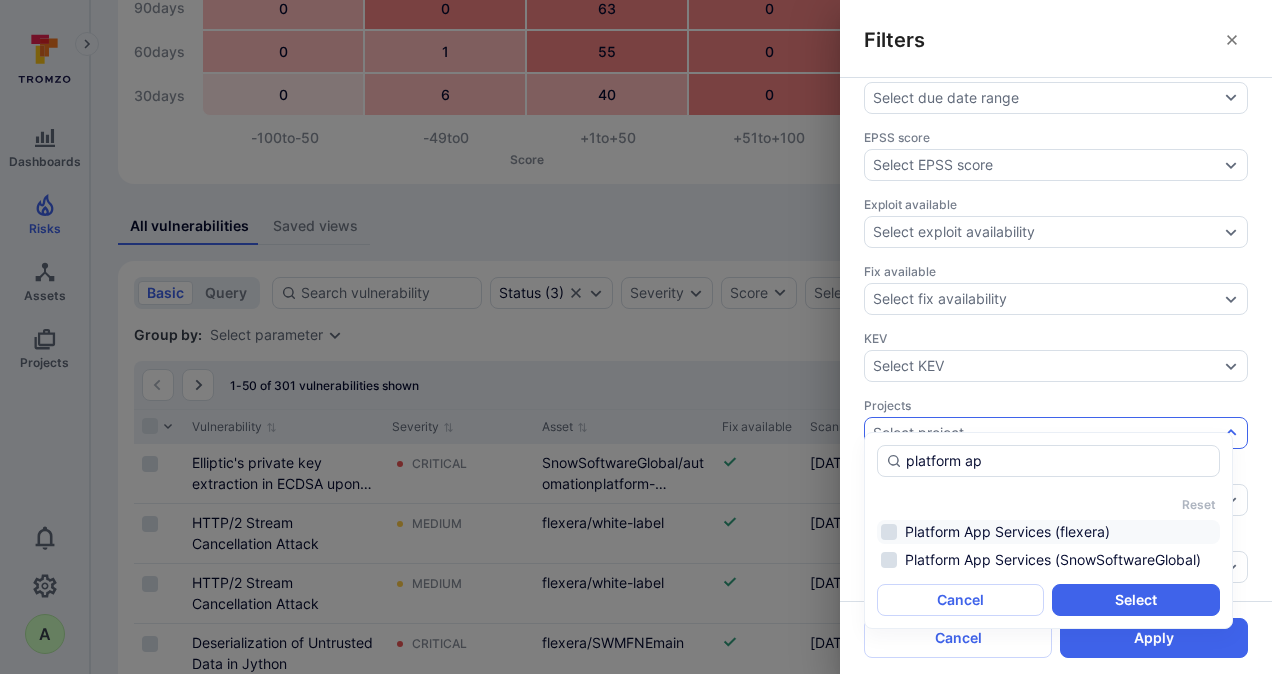 click on "Platform App Services (flexera)" at bounding box center [1048, 532] 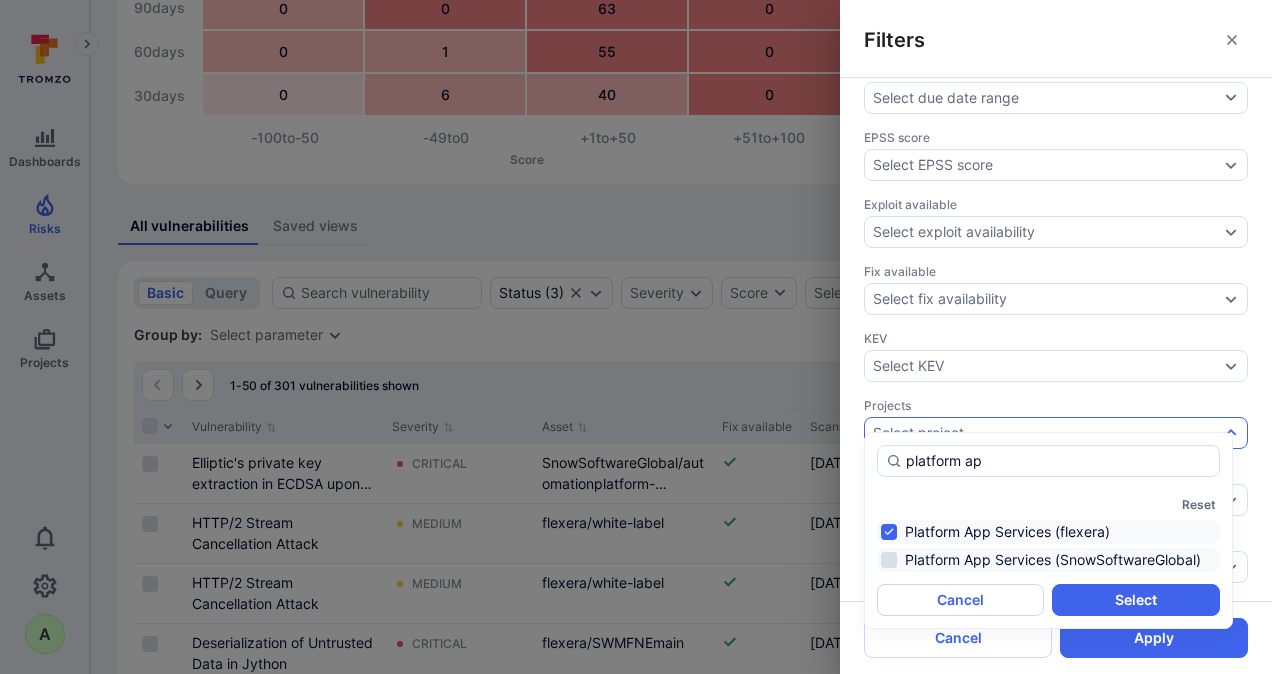 click on "Platform App Services (SnowSoftwareGlobal)" at bounding box center (1048, 560) 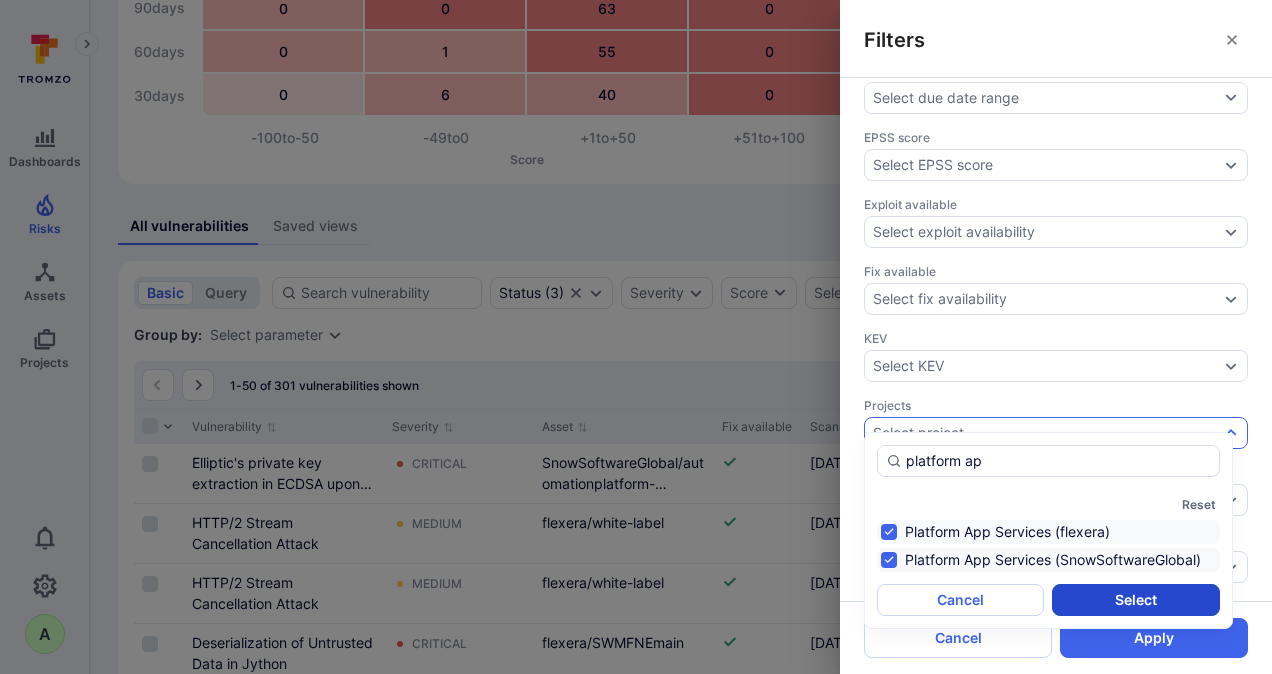 type on "platform ap" 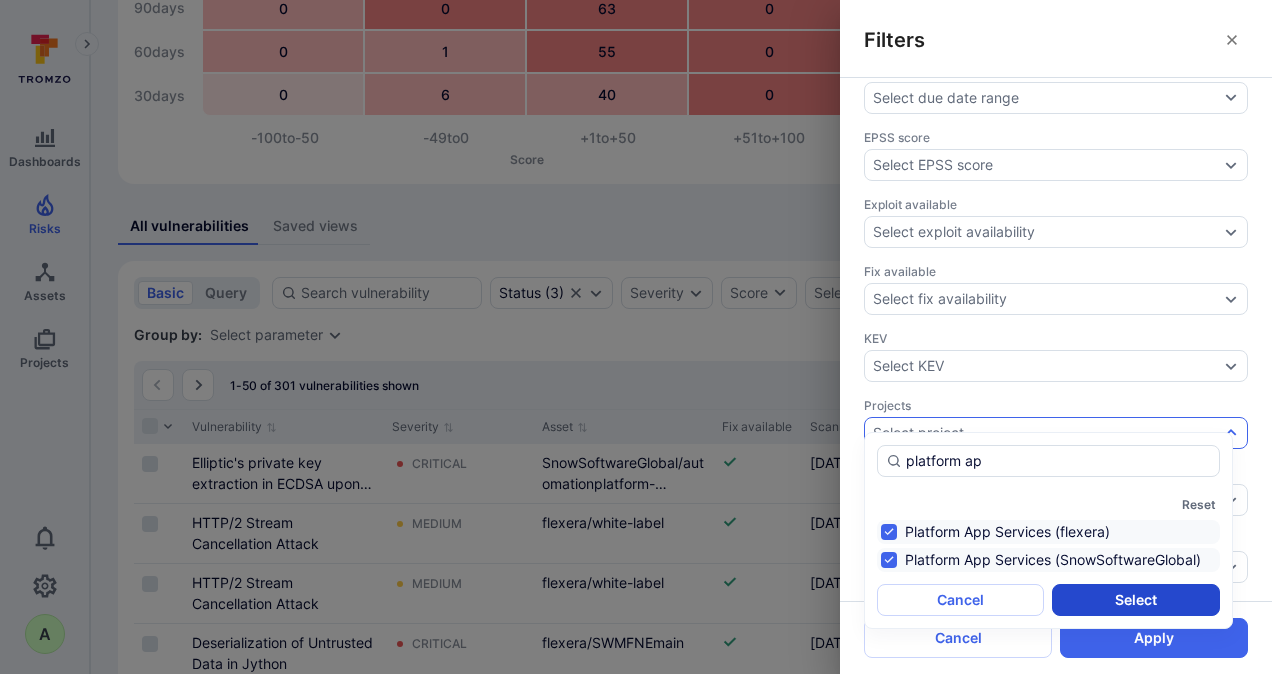 click on "Select" at bounding box center [1135, 600] 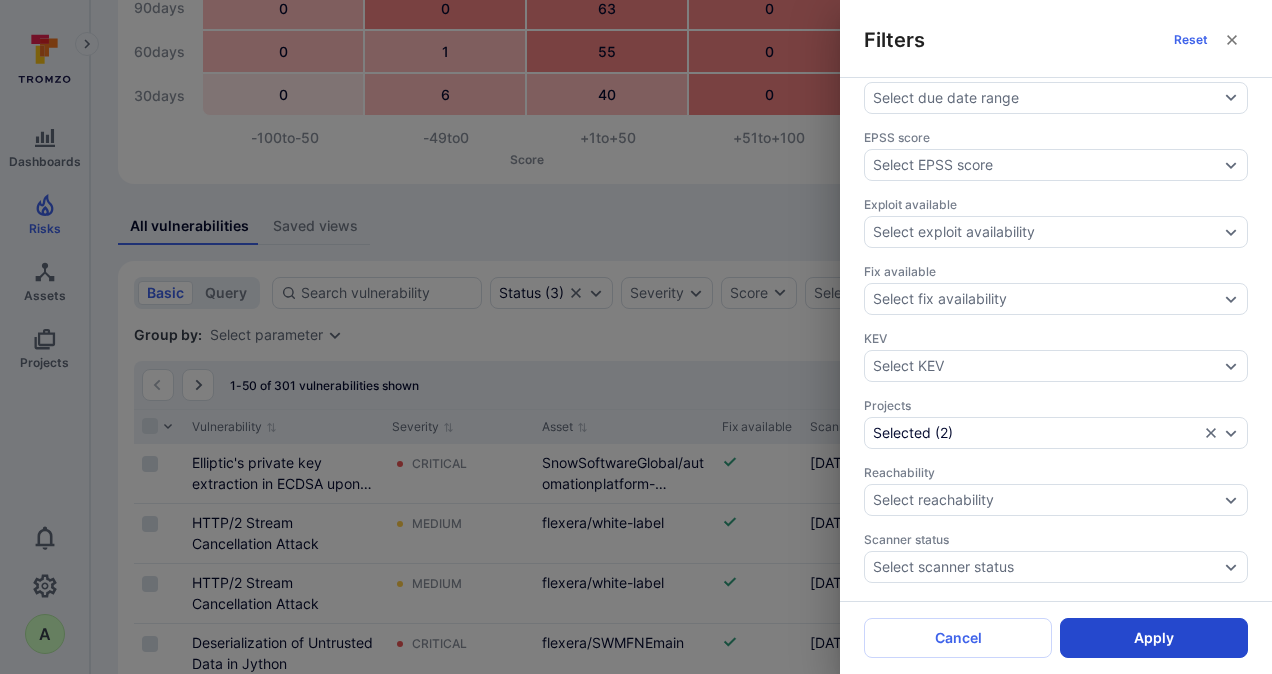 click on "Apply" at bounding box center (1154, 638) 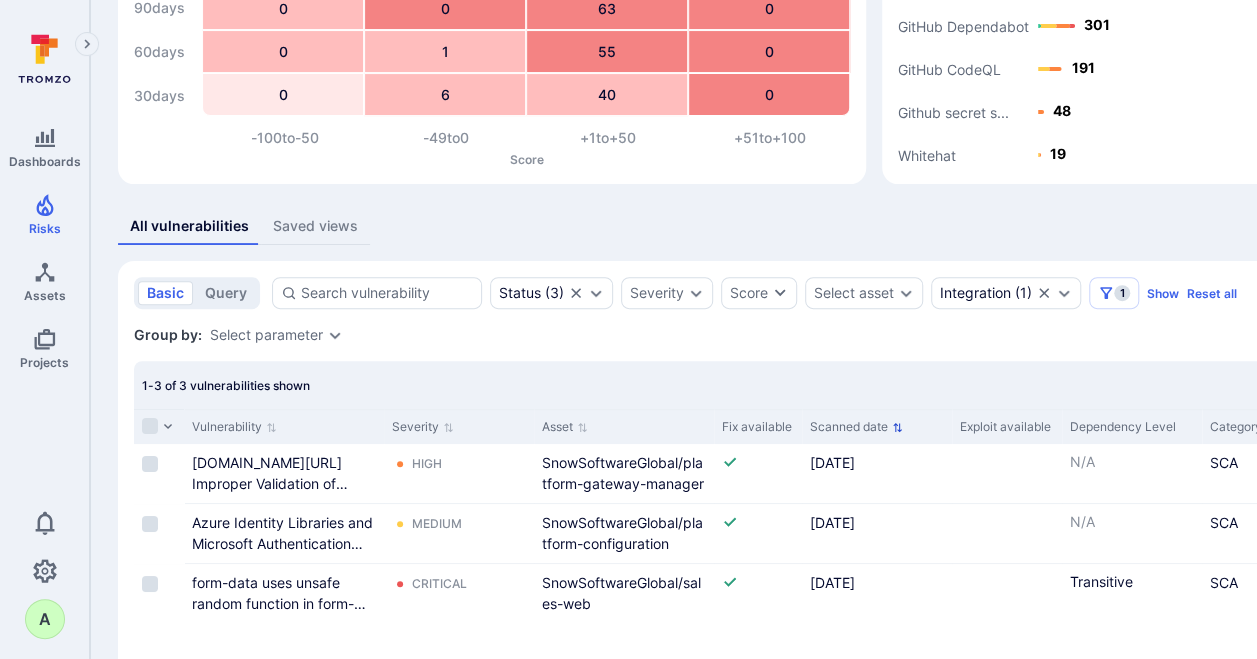 click on "Scanned date" at bounding box center [856, 427] 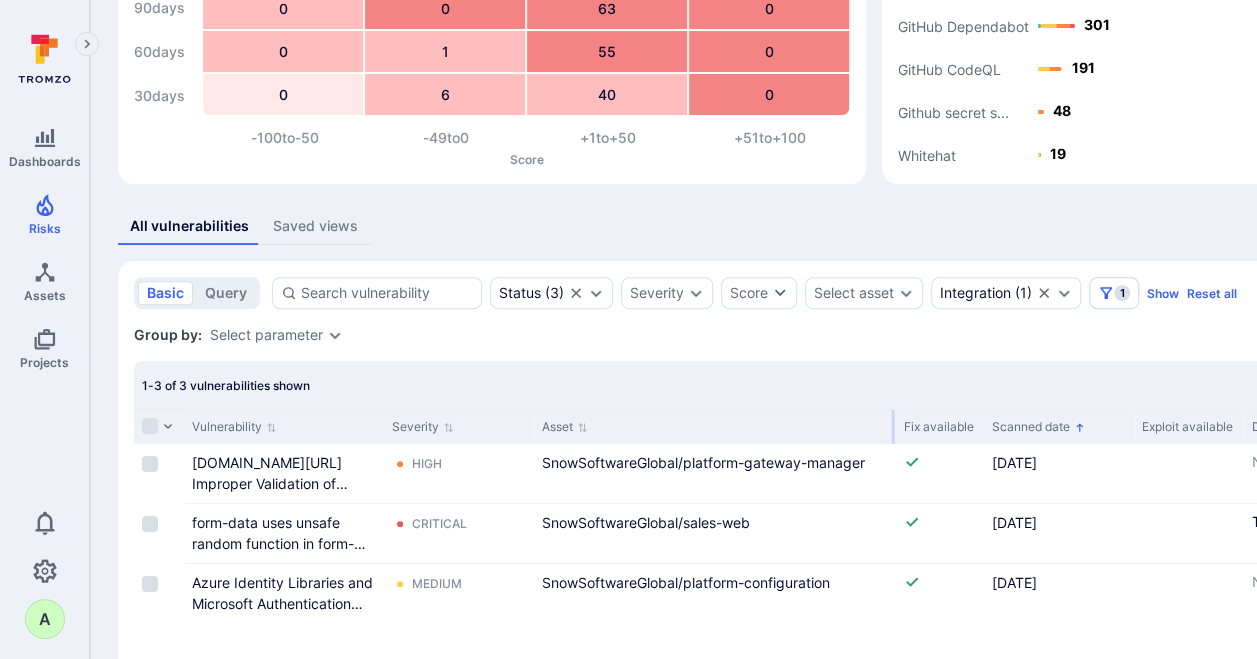 drag, startPoint x: 711, startPoint y: 425, endPoint x: 893, endPoint y: 430, distance: 182.06866 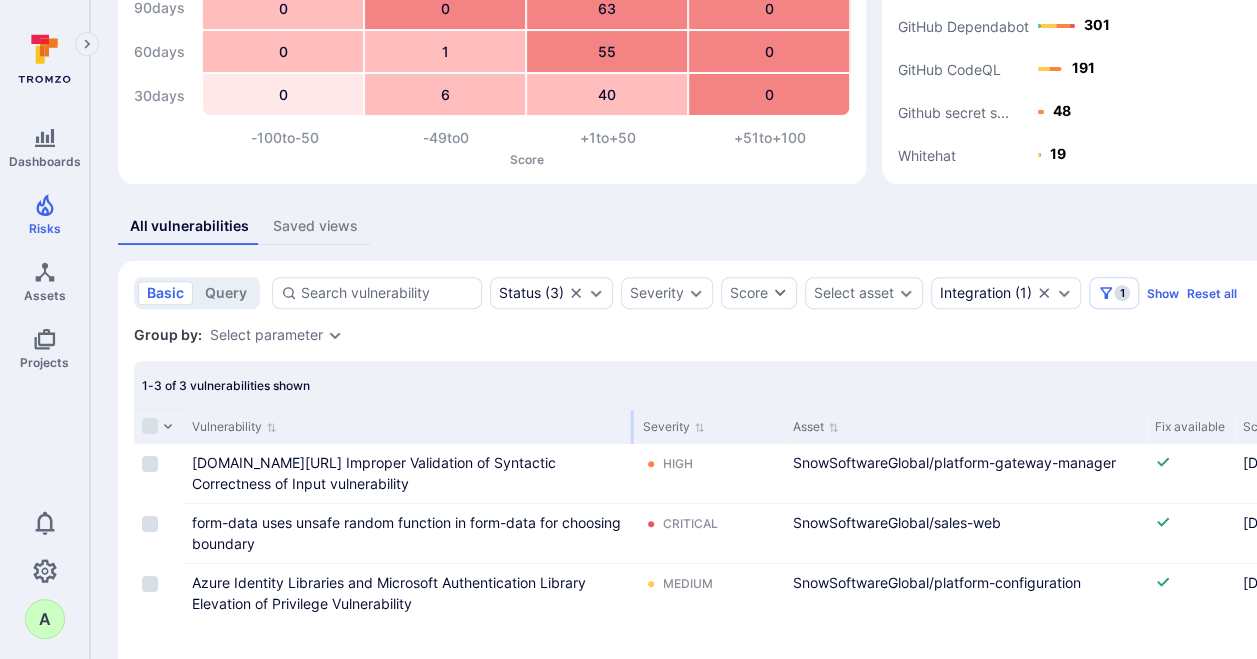 drag, startPoint x: 380, startPoint y: 430, endPoint x: 631, endPoint y: 432, distance: 251.00797 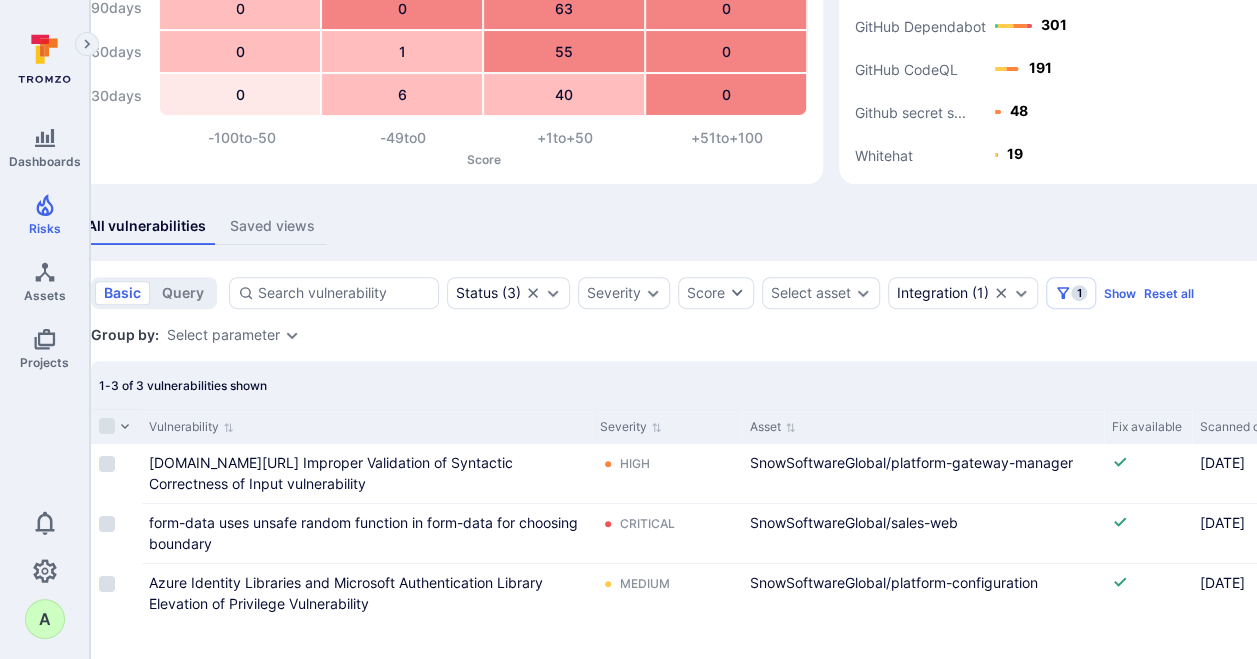 scroll, scrollTop: 200, scrollLeft: 0, axis: vertical 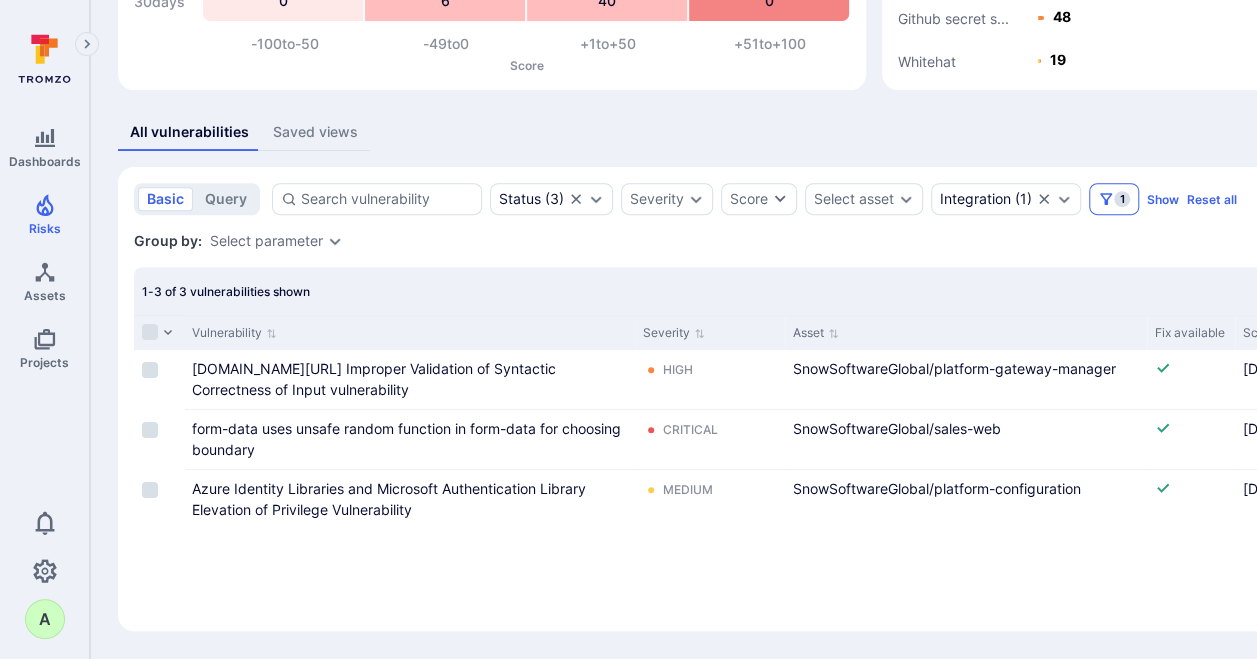 click on "1" at bounding box center (1122, 199) 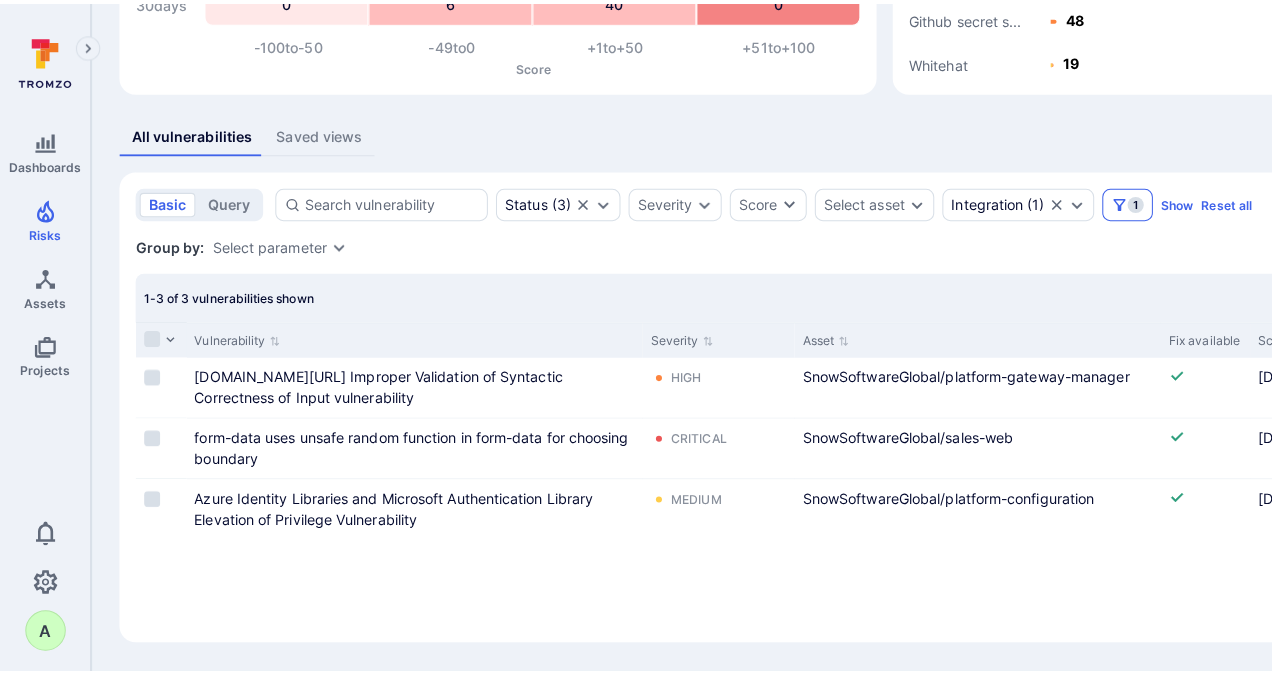 scroll, scrollTop: 278, scrollLeft: 0, axis: vertical 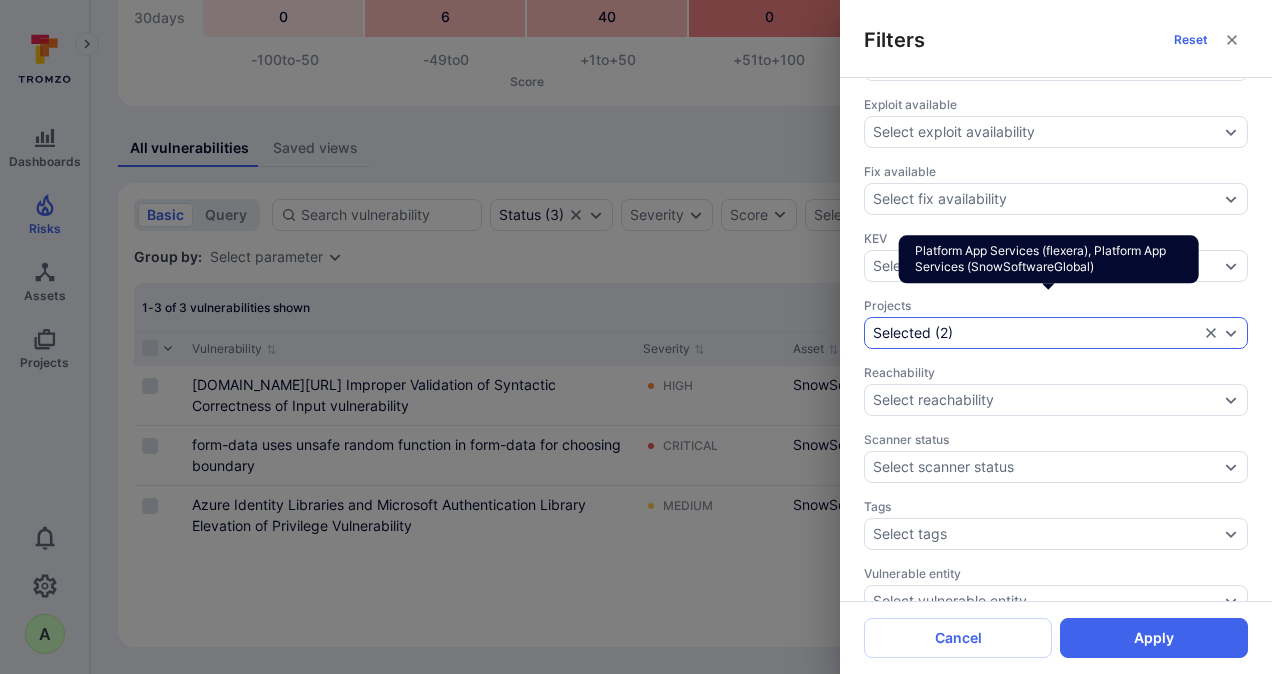 click 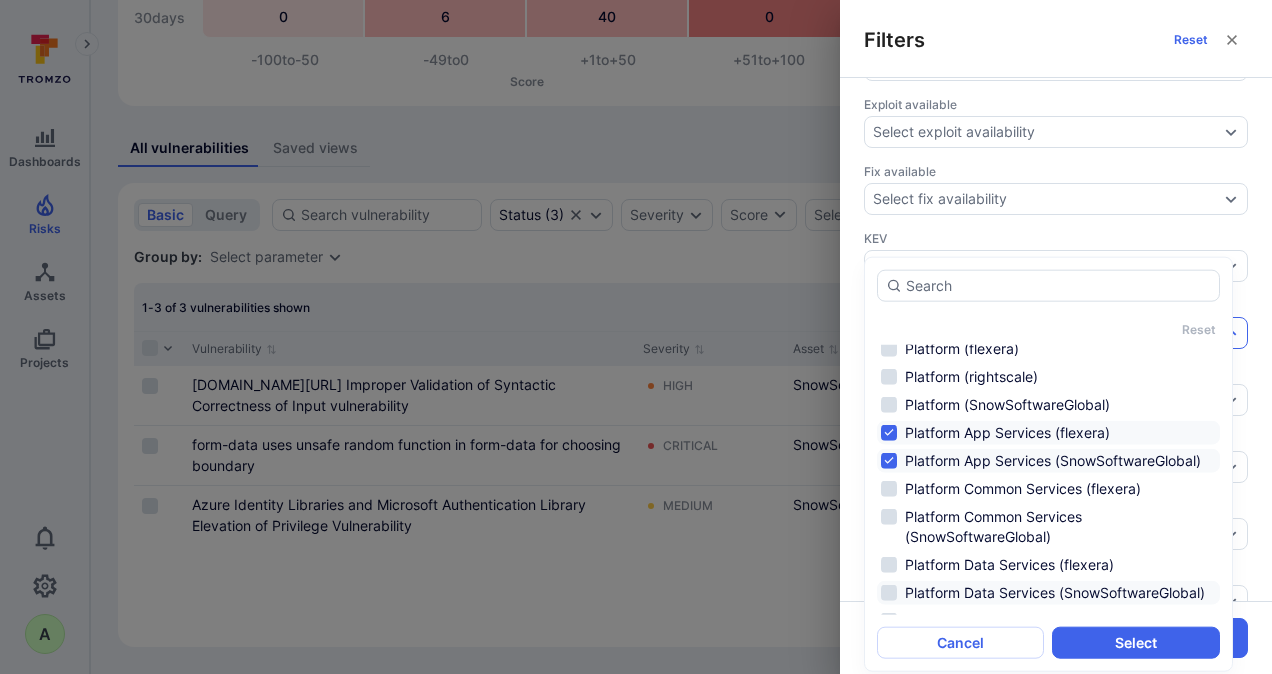 scroll, scrollTop: 1046, scrollLeft: 0, axis: vertical 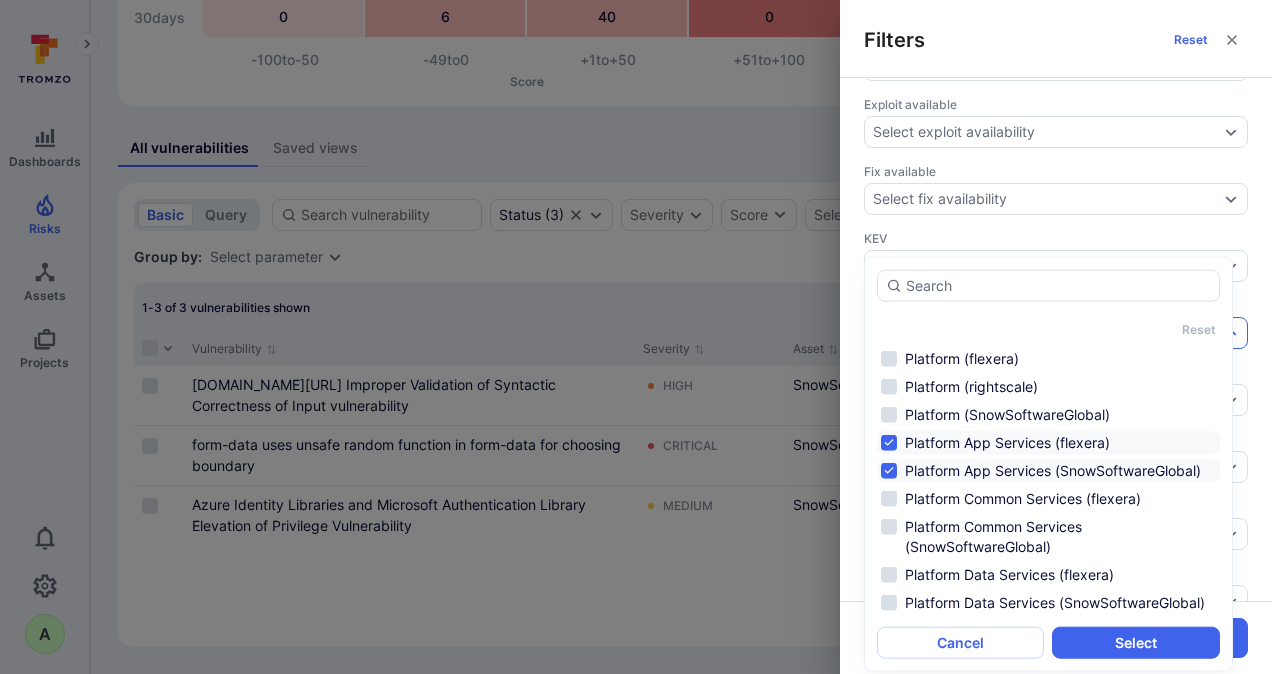 click on "Platform App Services (flexera)" at bounding box center [1048, 443] 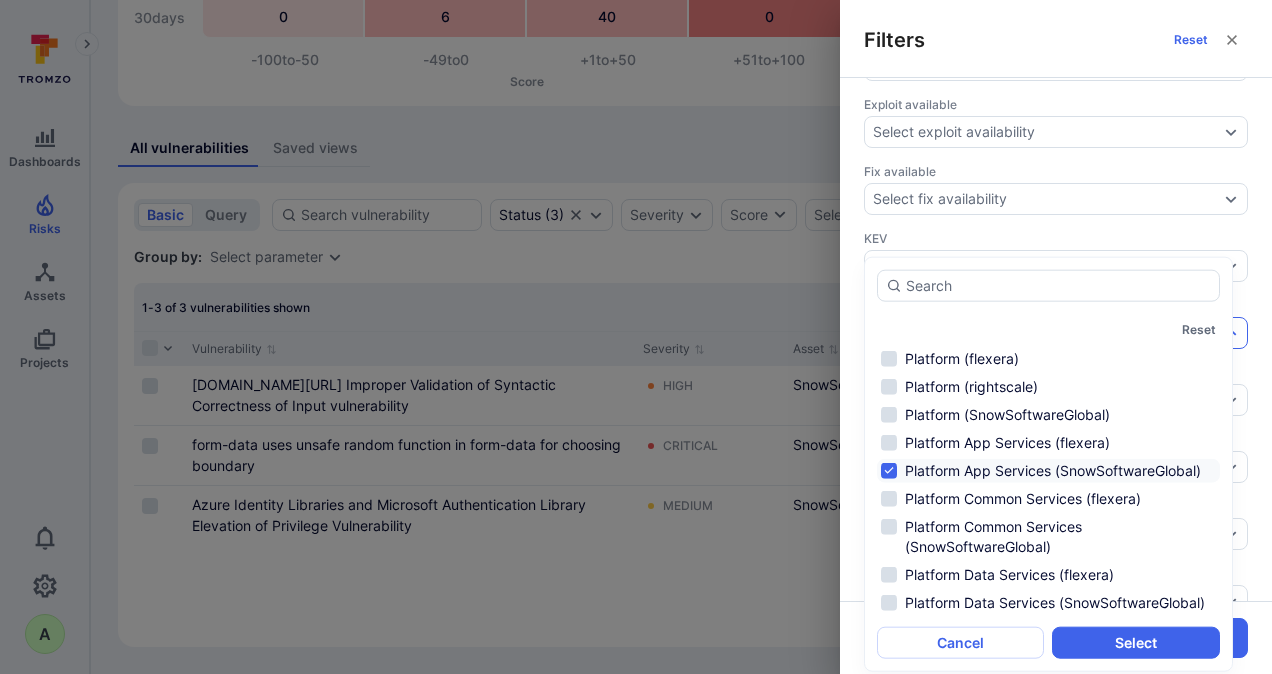 click on "Platform App Services (SnowSoftwareGlobal)" at bounding box center (1048, 471) 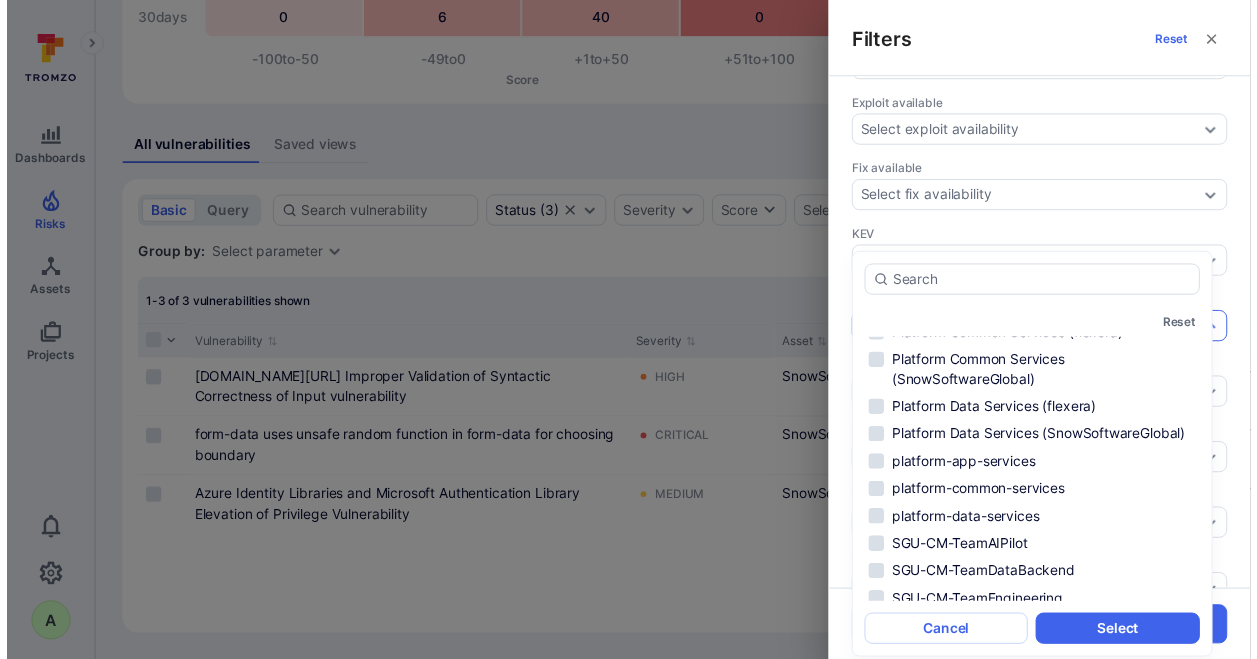 scroll, scrollTop: 1246, scrollLeft: 0, axis: vertical 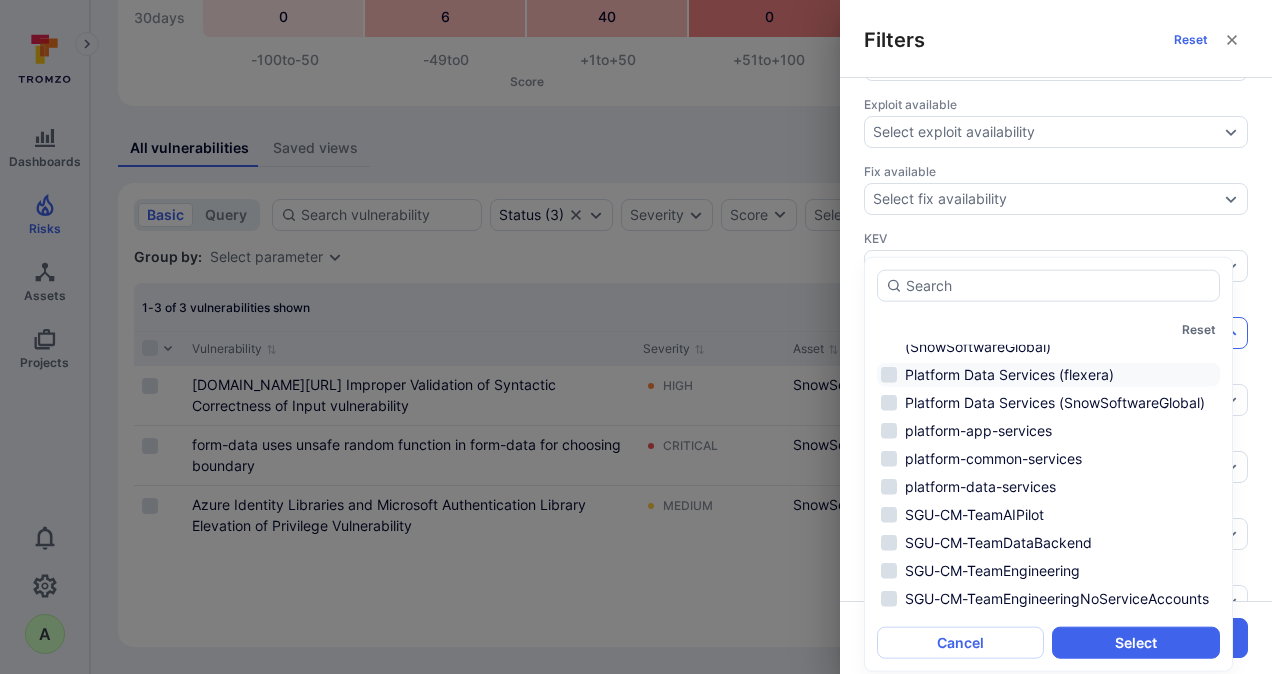click on "Platform Data Services (flexera)" at bounding box center [1048, 375] 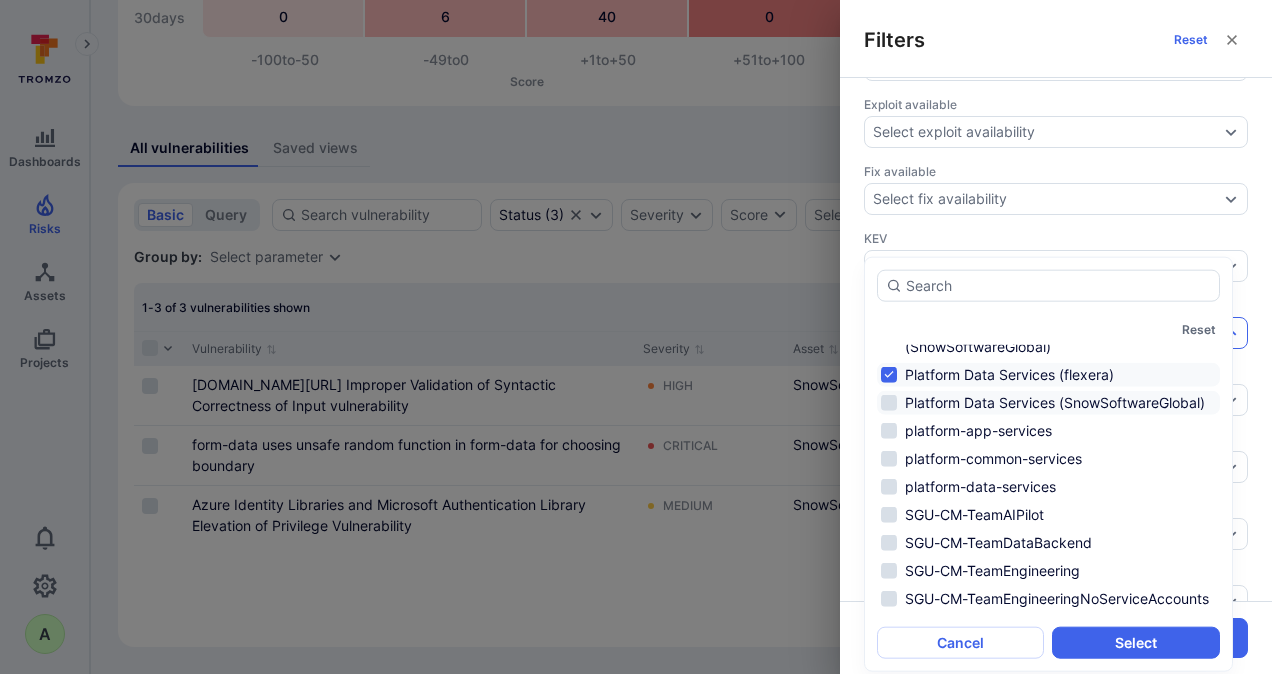 click on "Platform Data Services (SnowSoftwareGlobal)" at bounding box center [1048, 403] 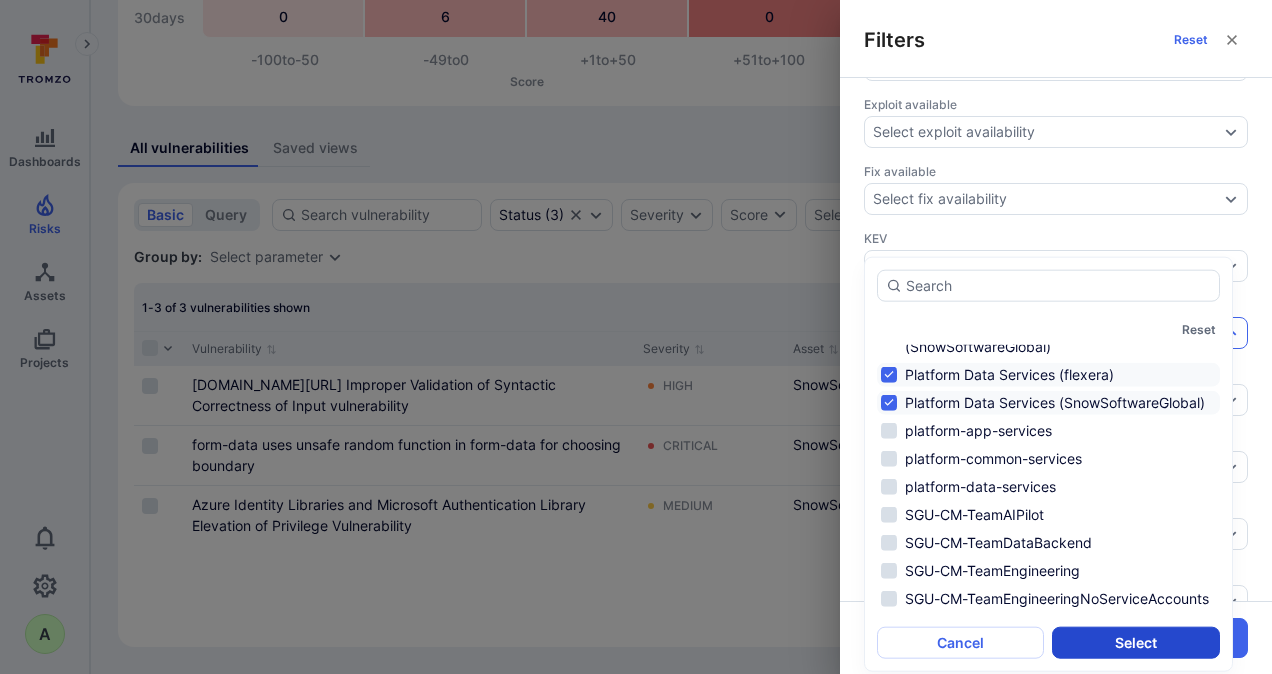 click on "Select" at bounding box center (1135, 642) 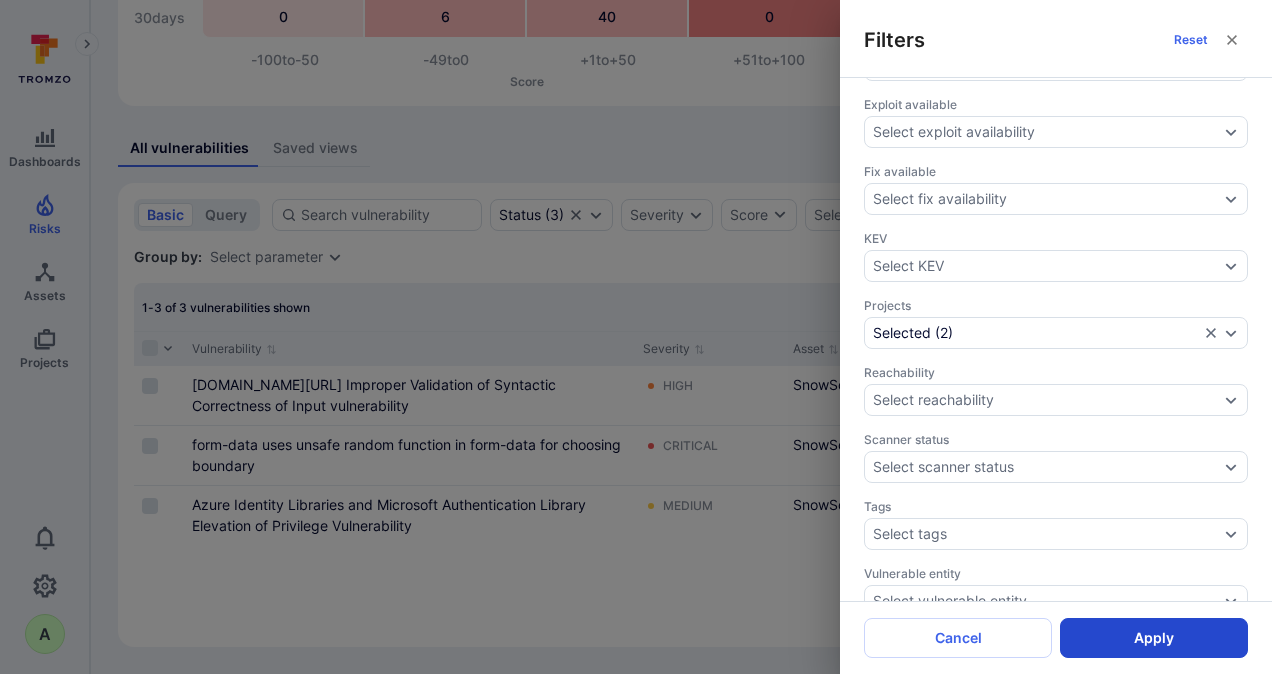 click on "Apply" at bounding box center (1154, 638) 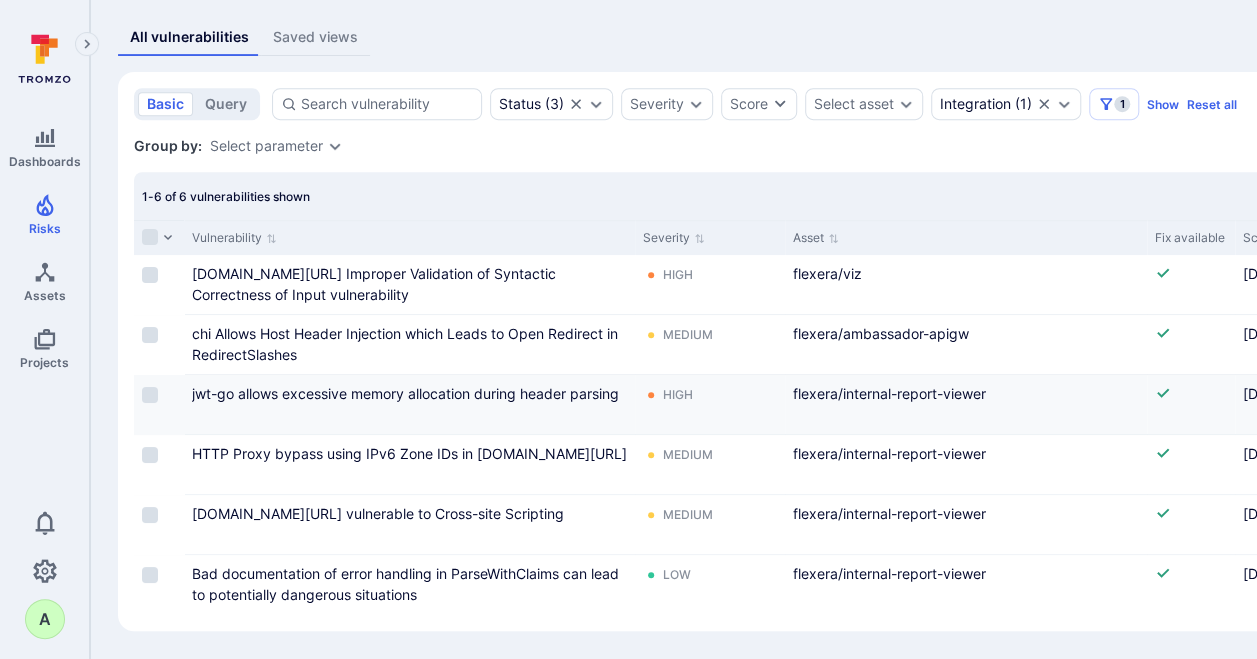 scroll, scrollTop: 398, scrollLeft: 0, axis: vertical 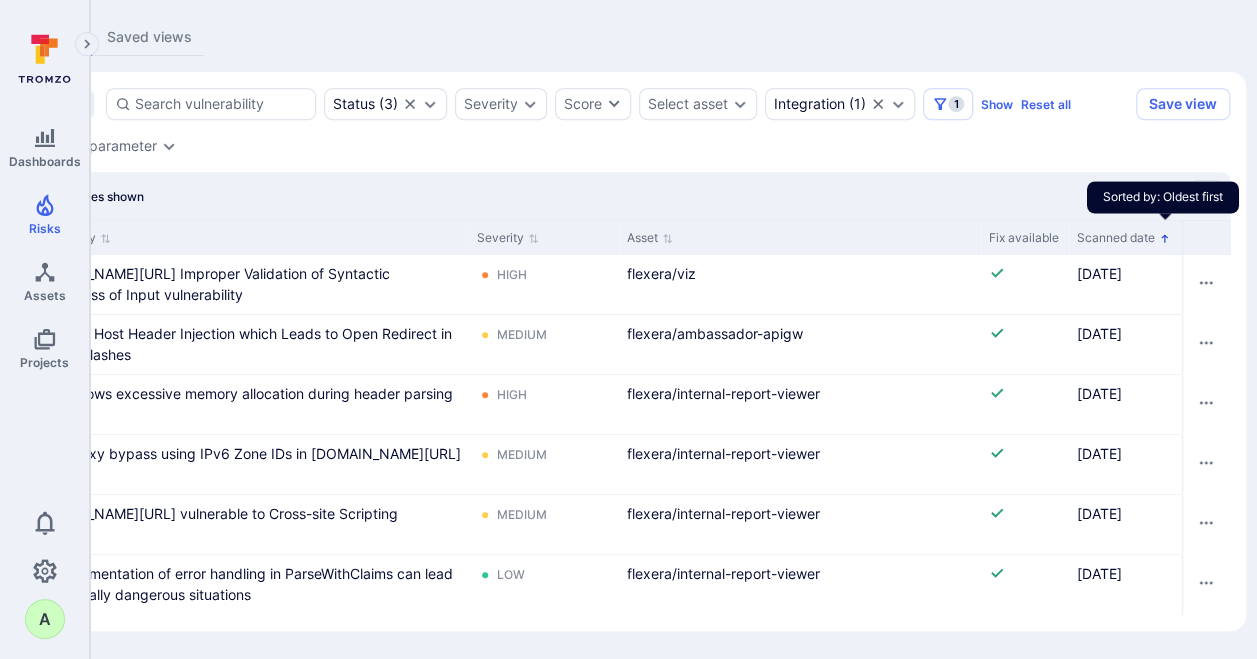 click 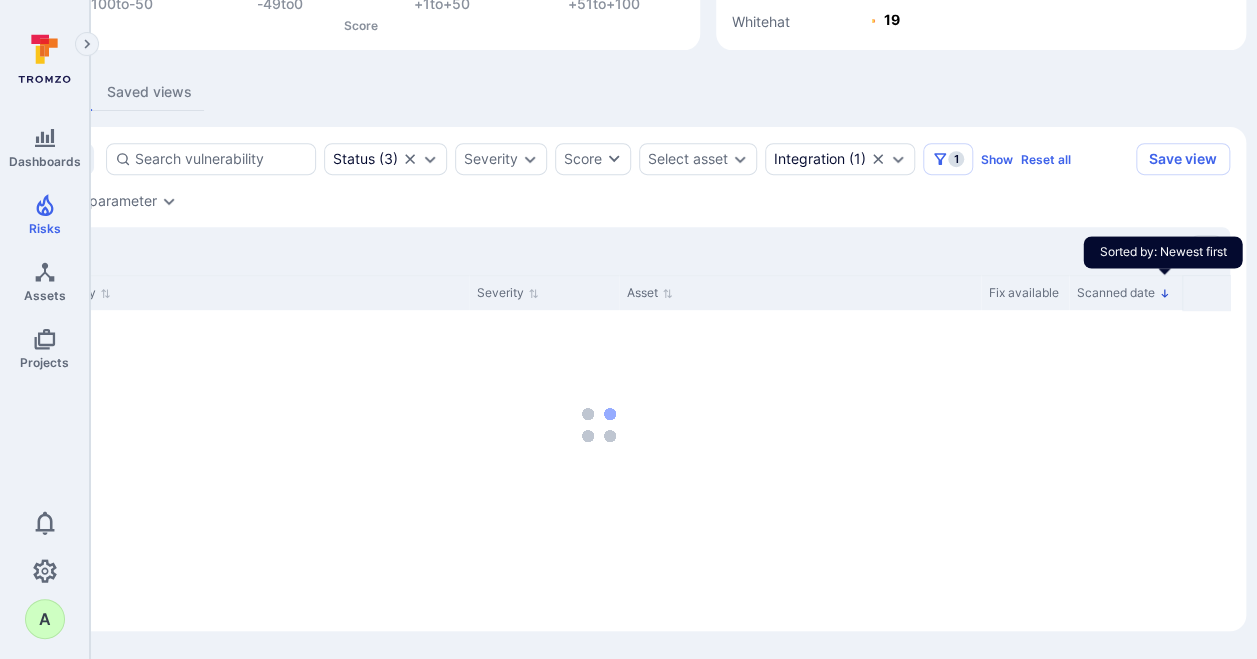 scroll, scrollTop: 334, scrollLeft: 166, axis: both 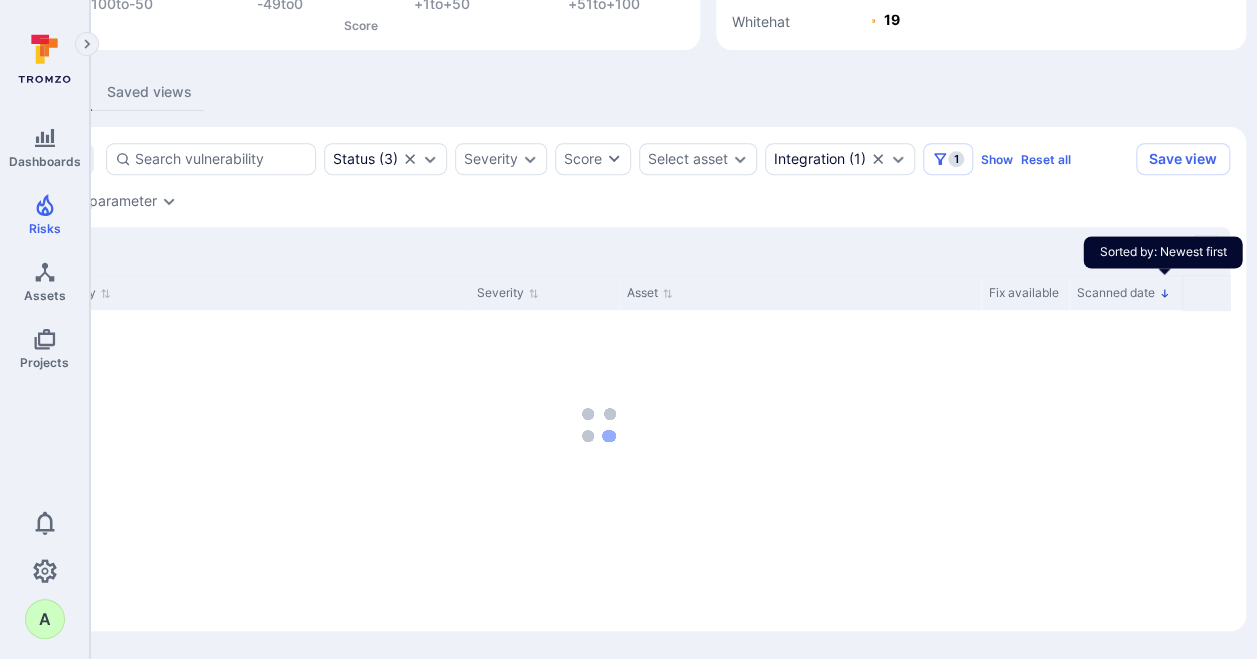 click 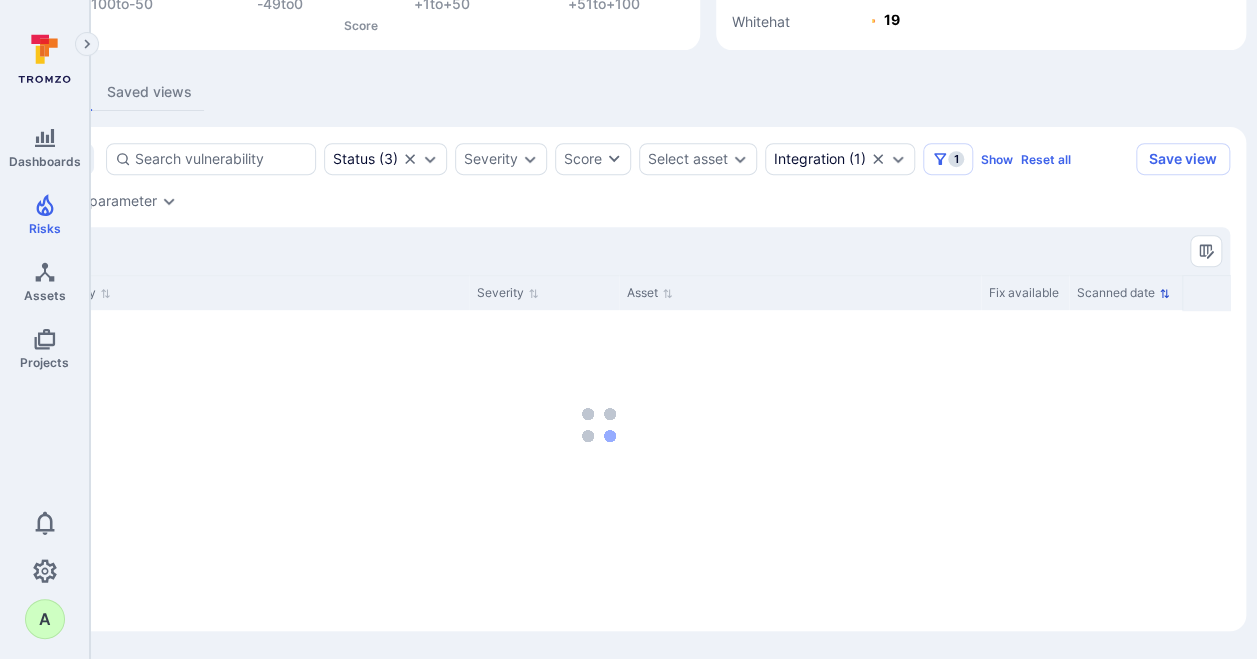 click 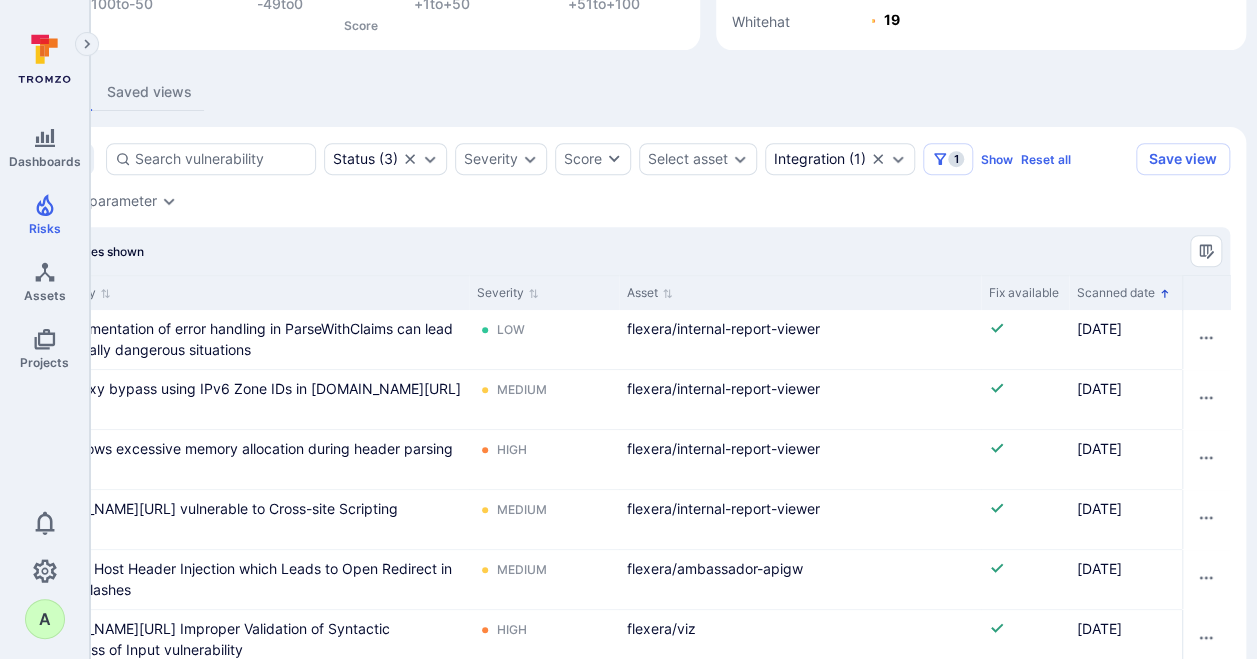 scroll, scrollTop: 398, scrollLeft: 166, axis: both 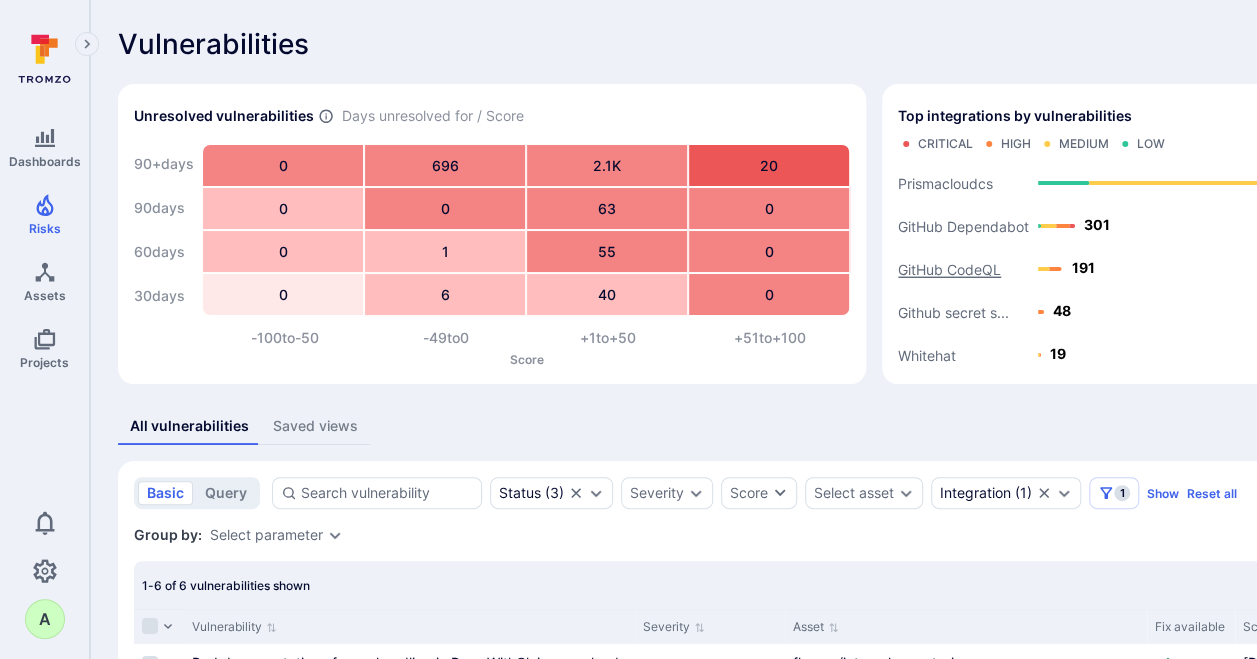 click on "GitHub CodeQL" 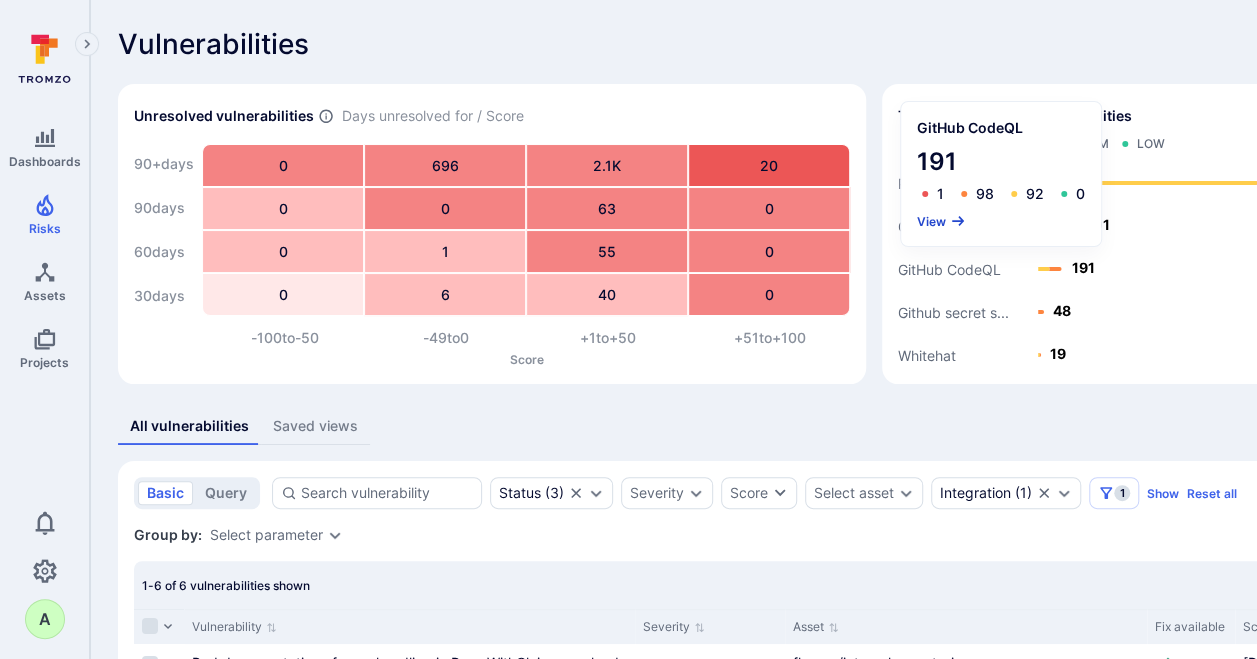 click on "View" at bounding box center [941, 221] 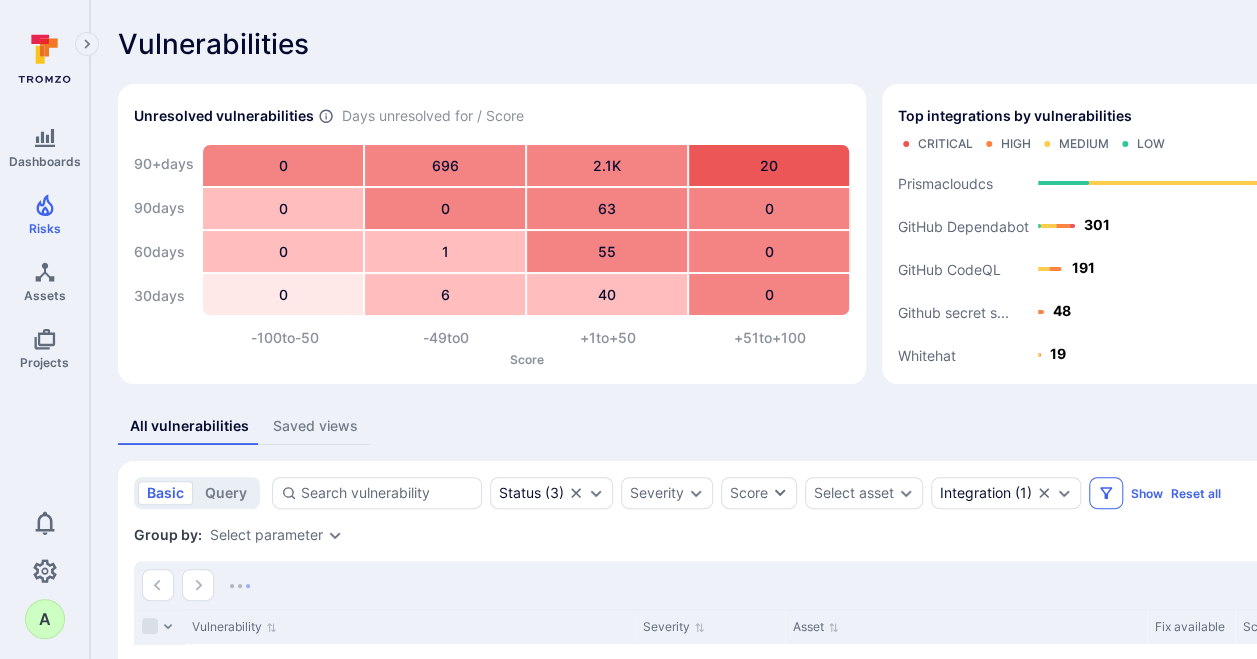click 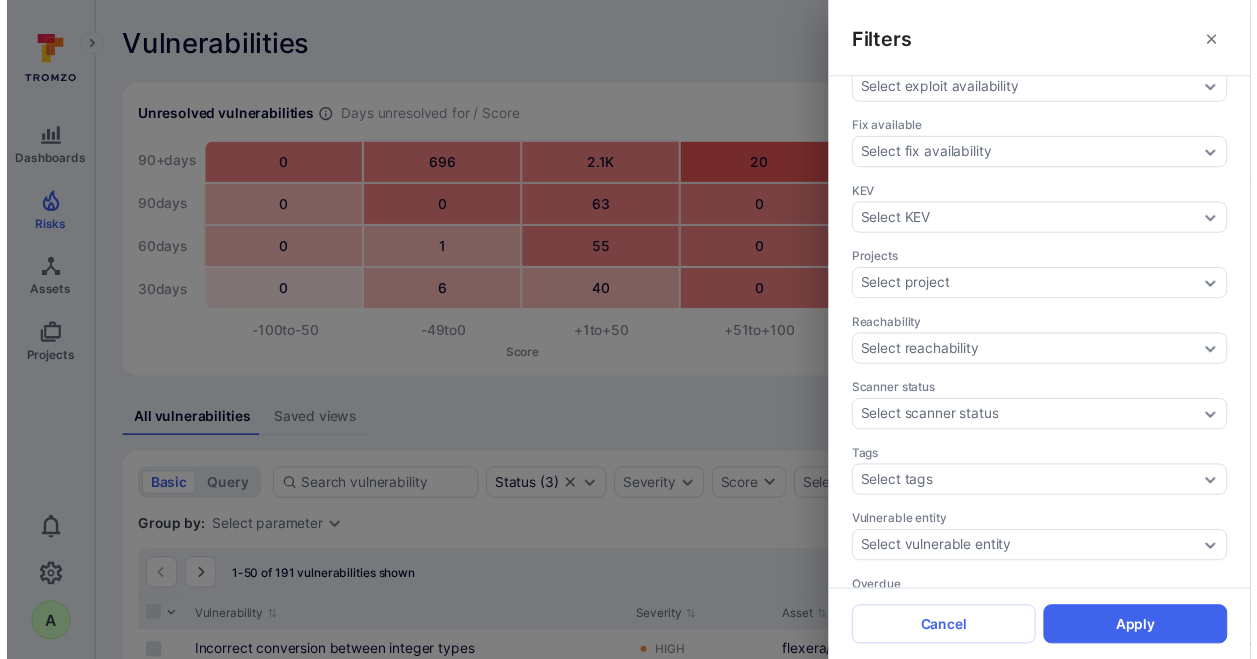 scroll, scrollTop: 668, scrollLeft: 0, axis: vertical 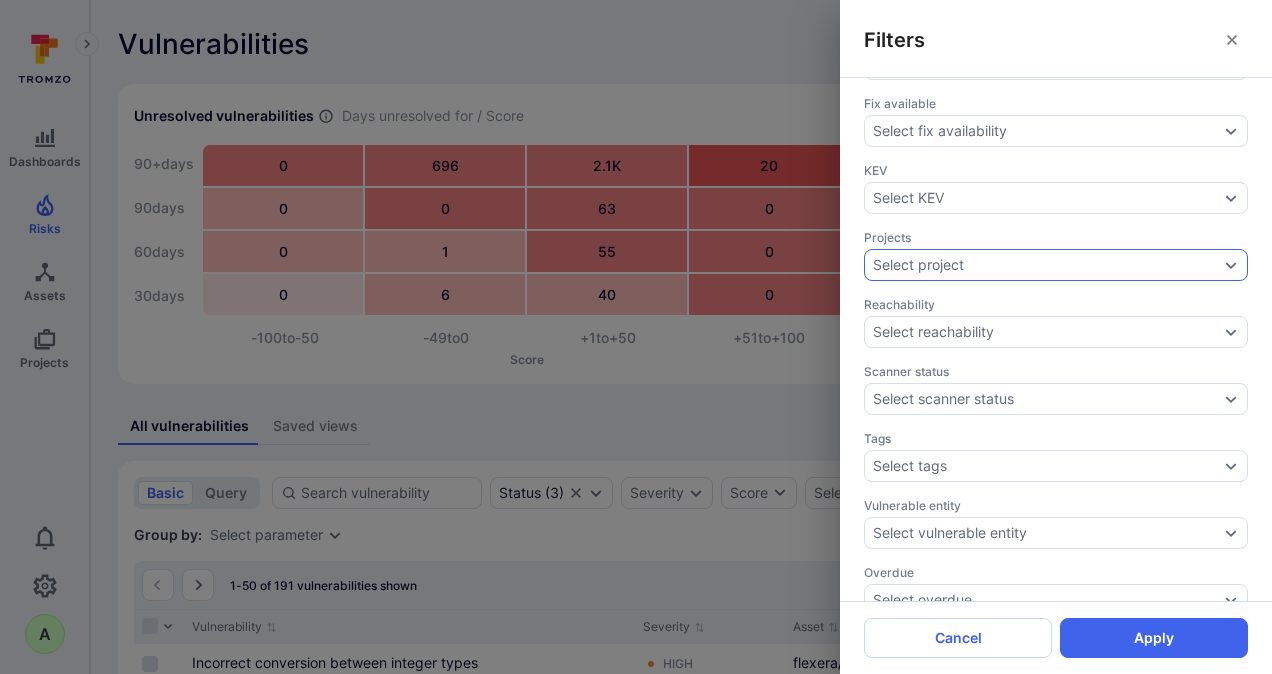 click on "Select project" at bounding box center [1046, 265] 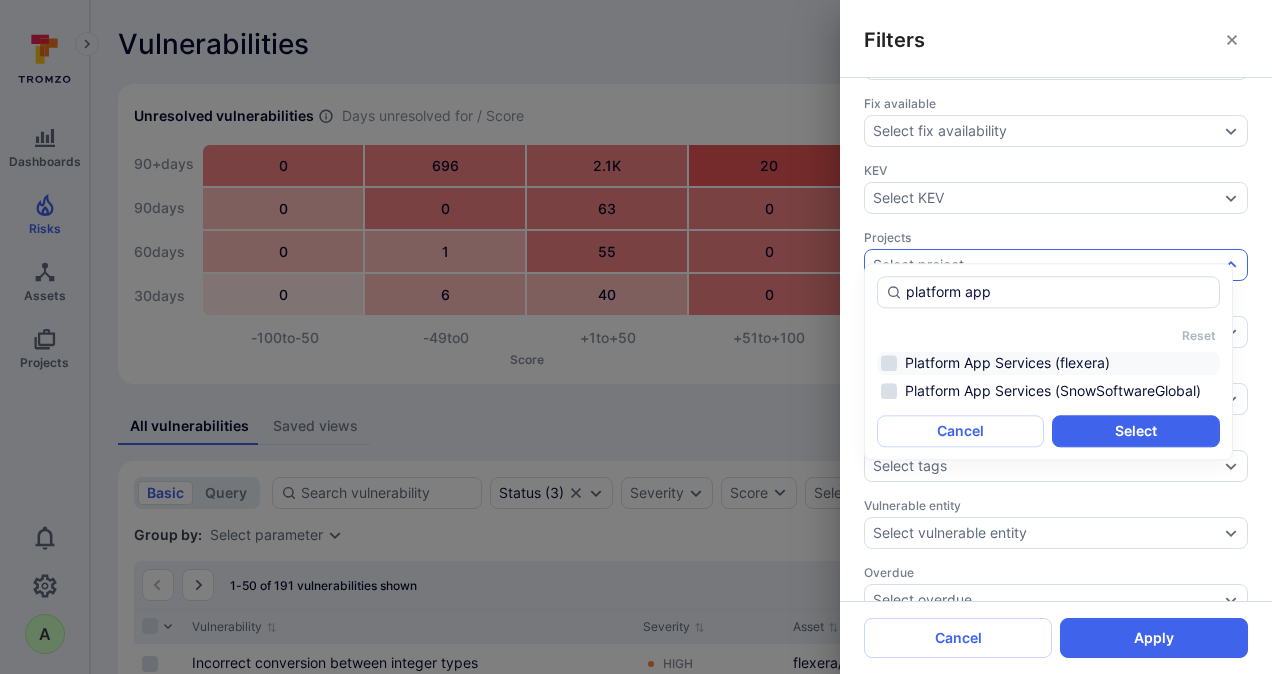 click on "Platform App Services (flexera)" at bounding box center (1048, 363) 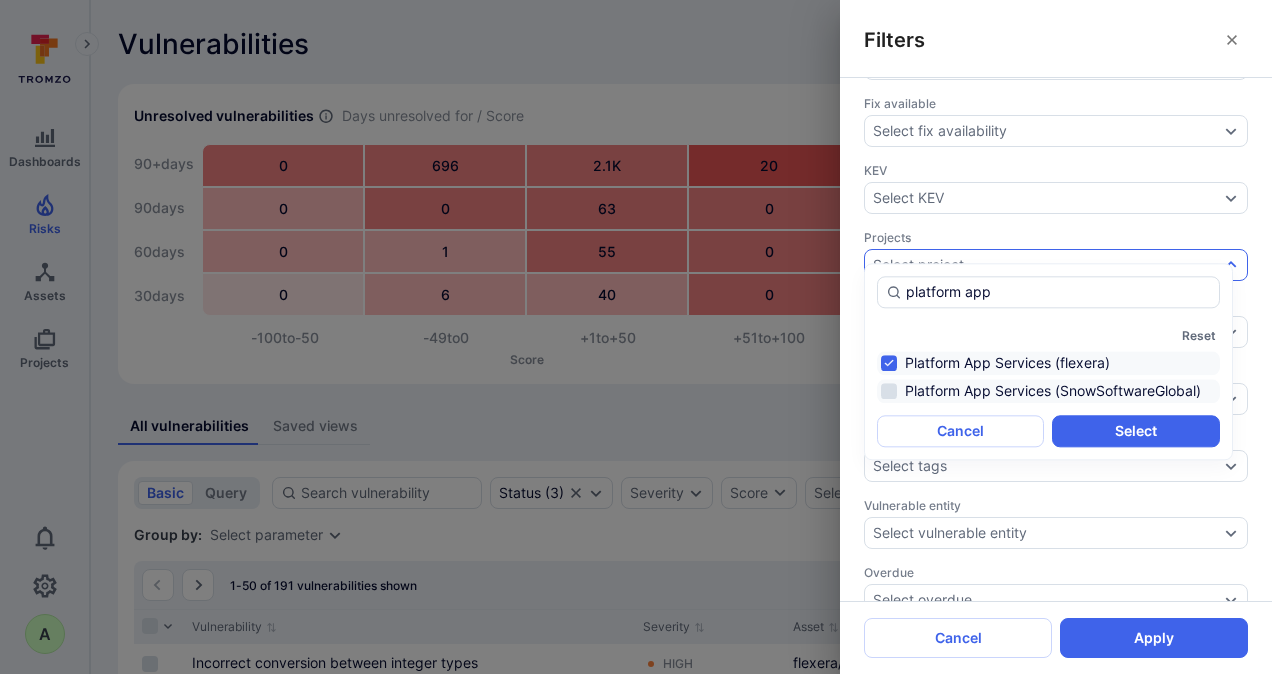 click on "Platform App Services (SnowSoftwareGlobal)" at bounding box center [1048, 391] 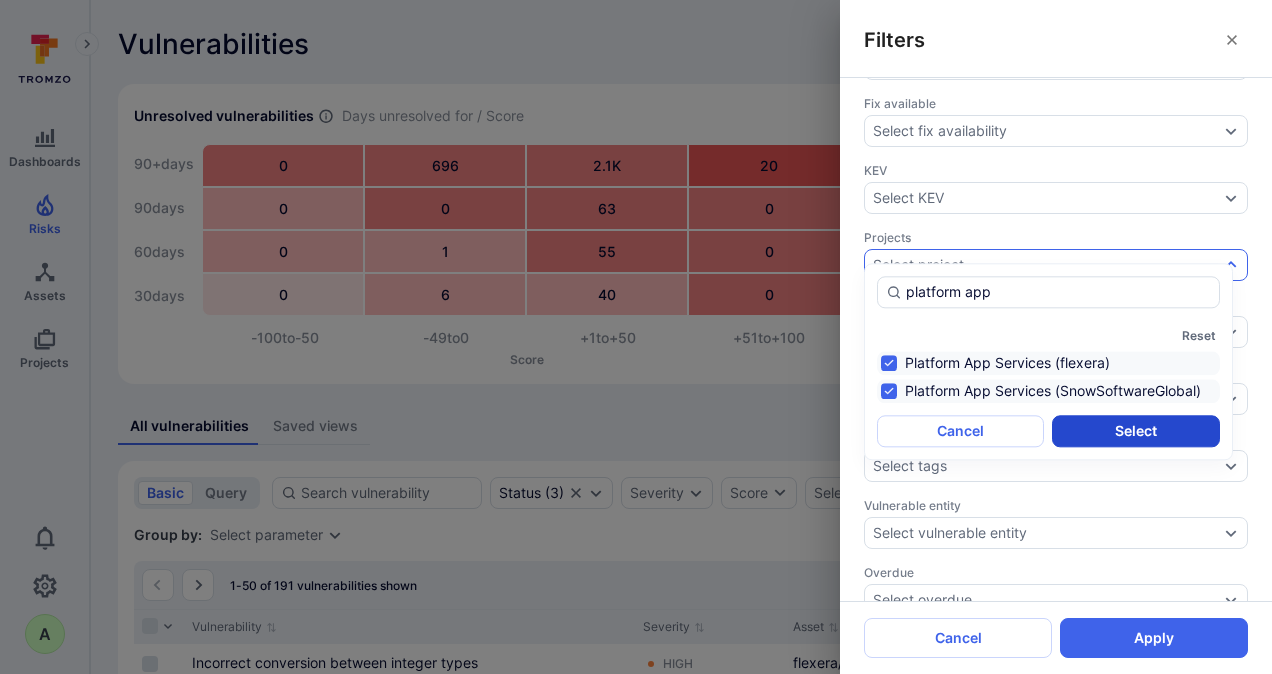 type on "platform app" 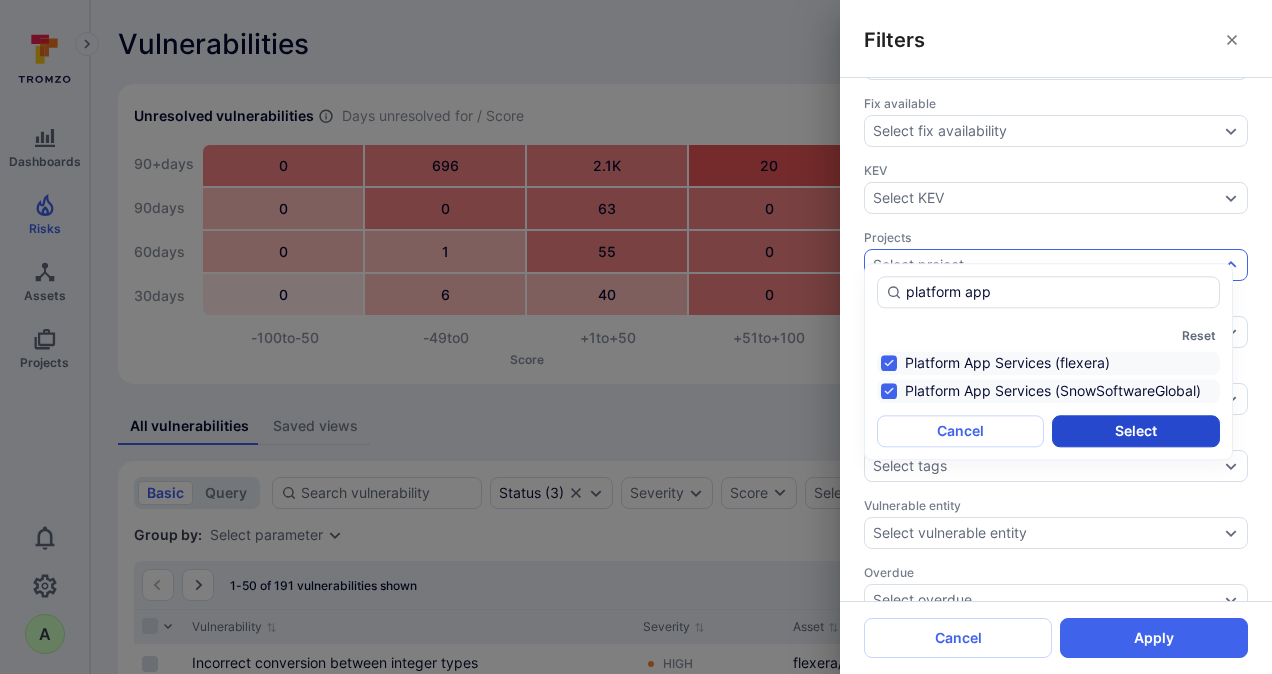 click on "Select" at bounding box center [1135, 431] 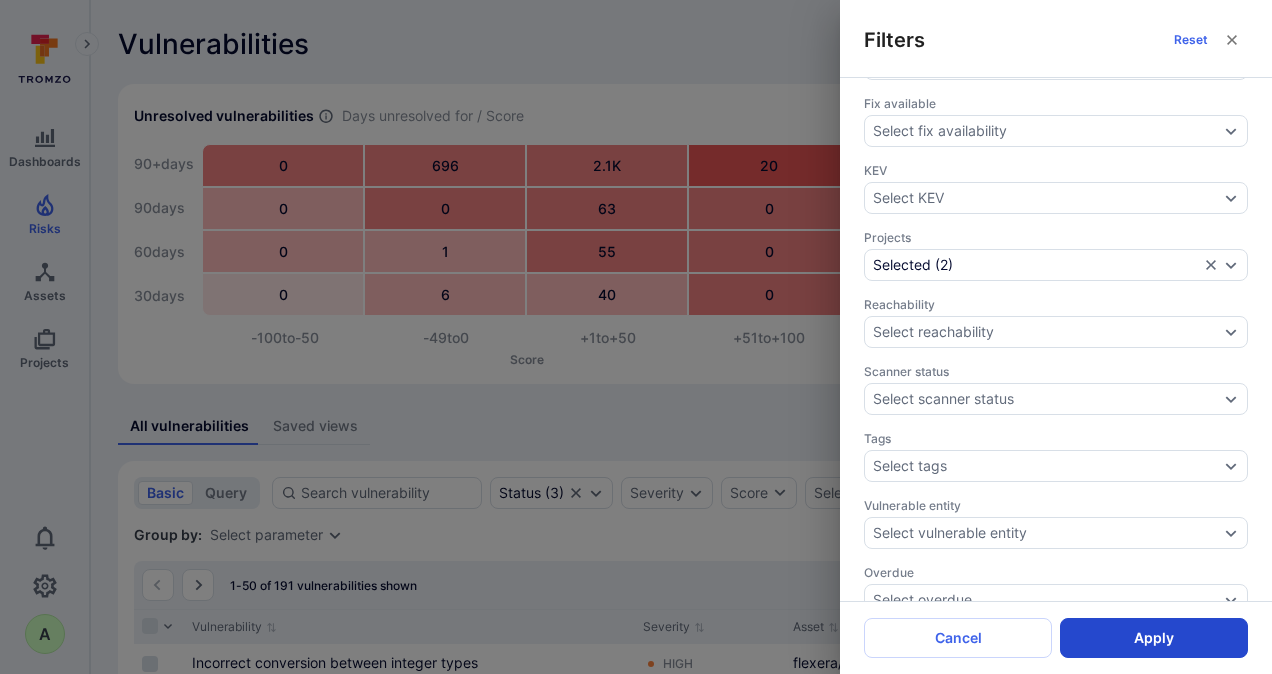 click on "Apply" at bounding box center [1154, 638] 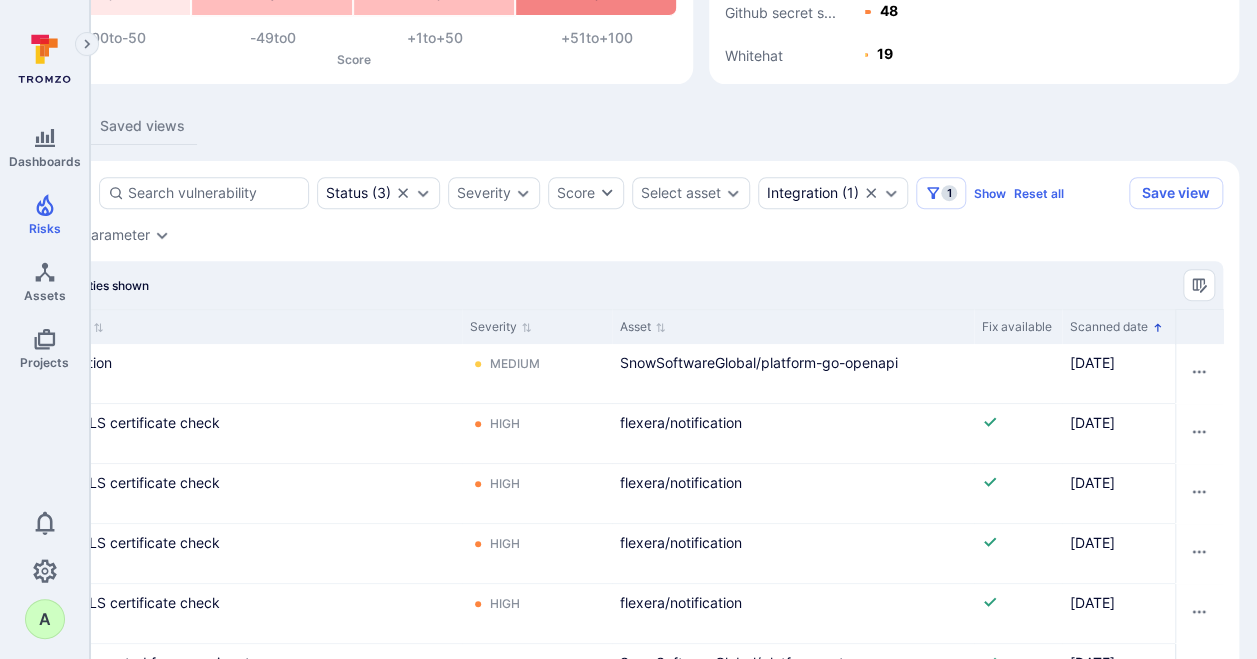 scroll, scrollTop: 300, scrollLeft: 183, axis: both 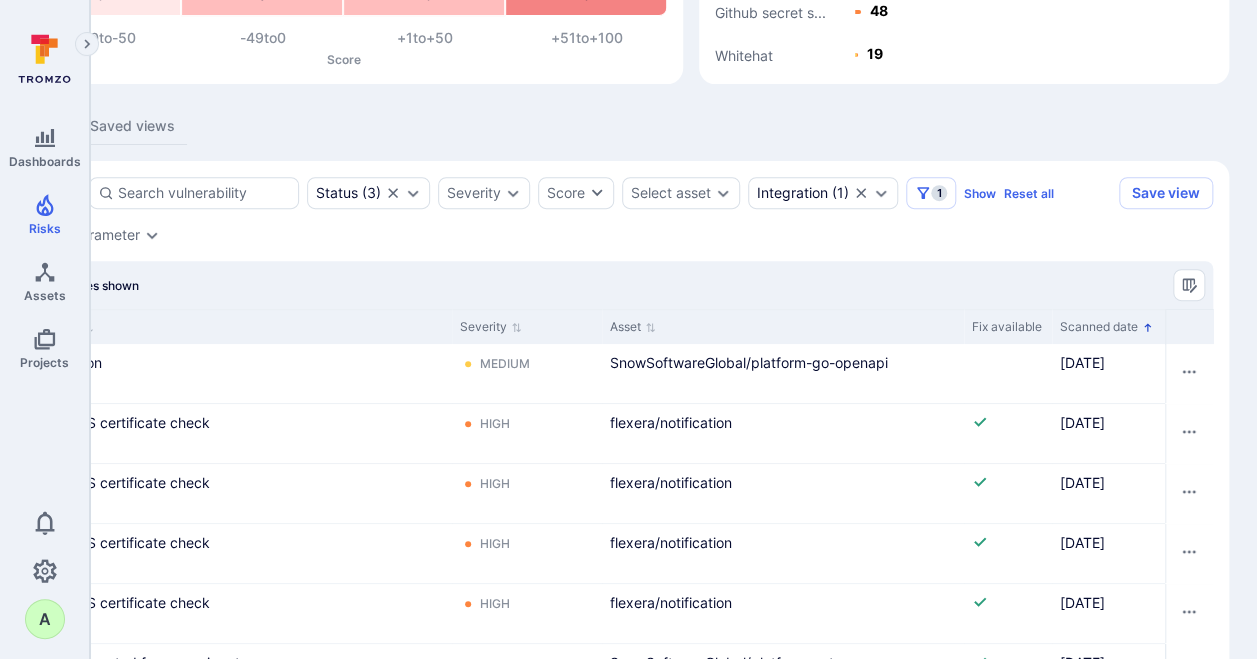 click 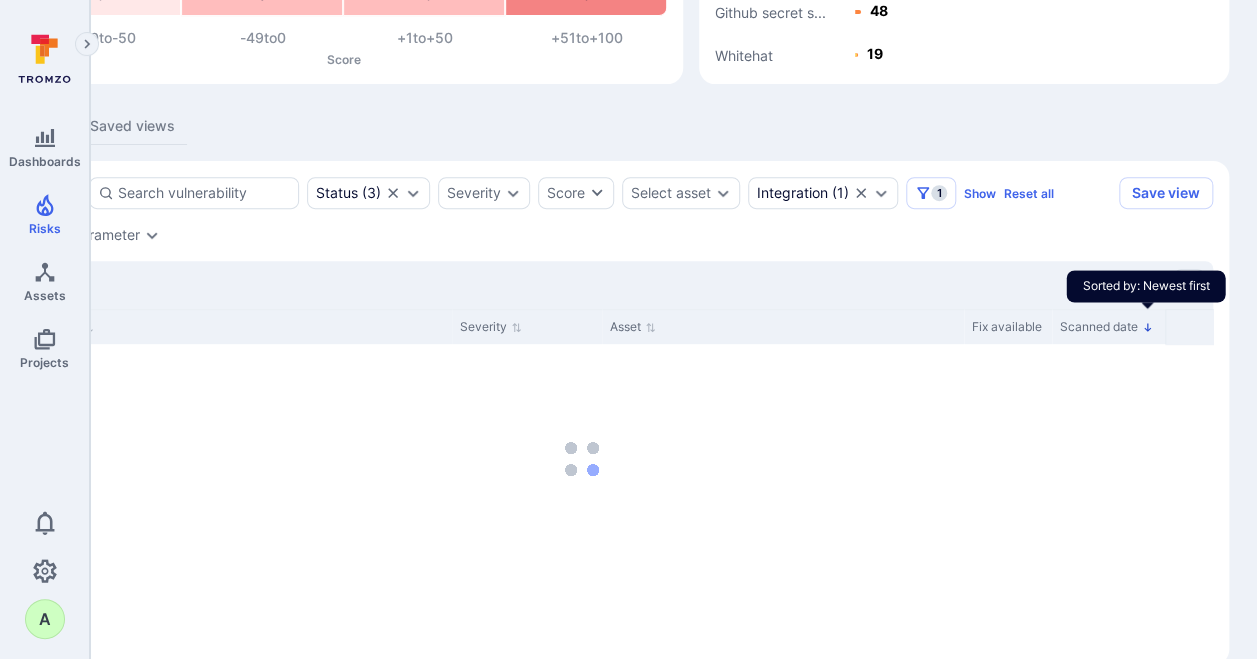 click 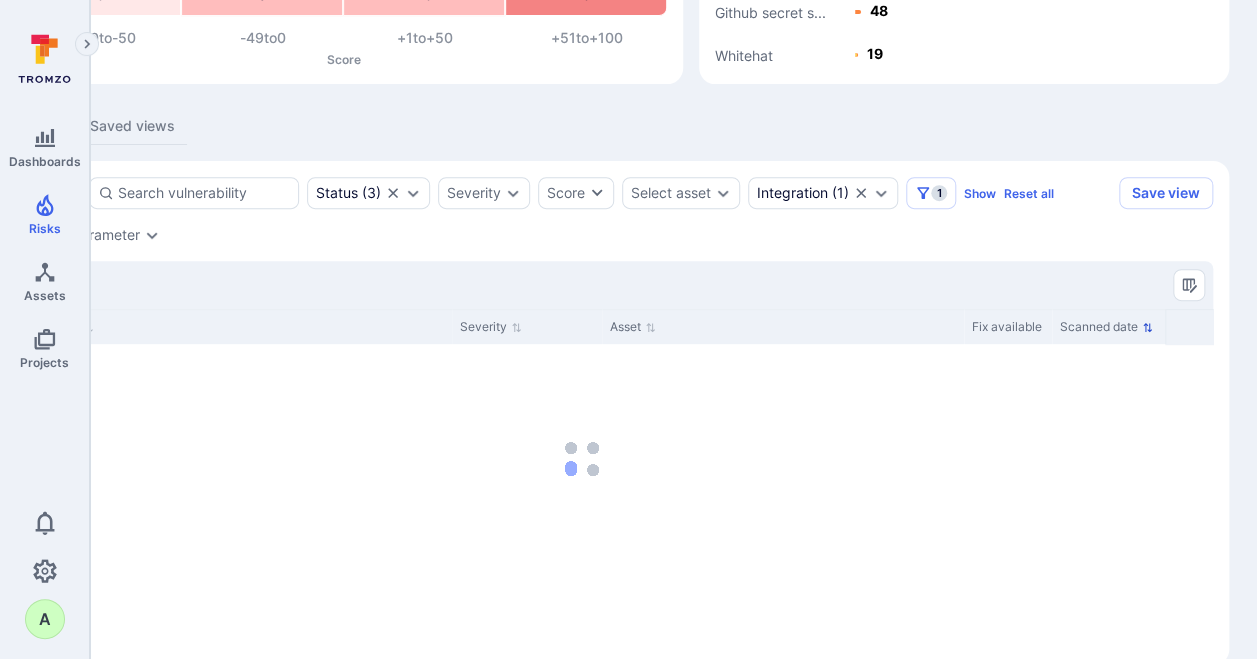 click 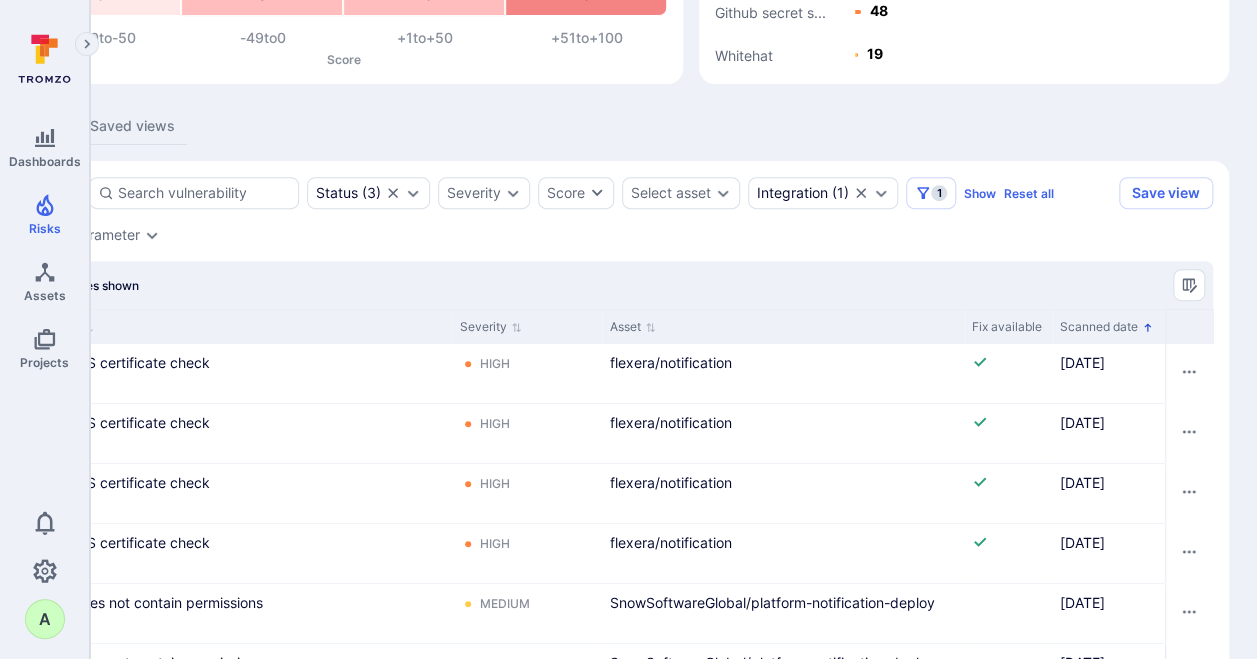 click 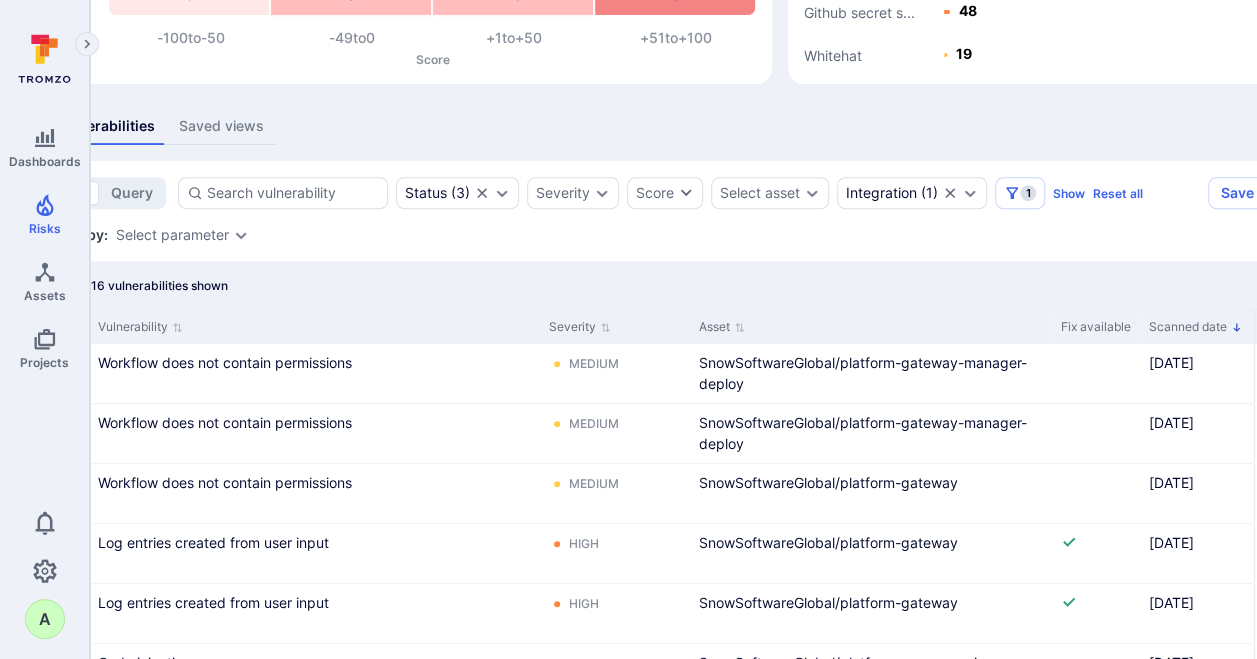 scroll, scrollTop: 300, scrollLeft: 26, axis: both 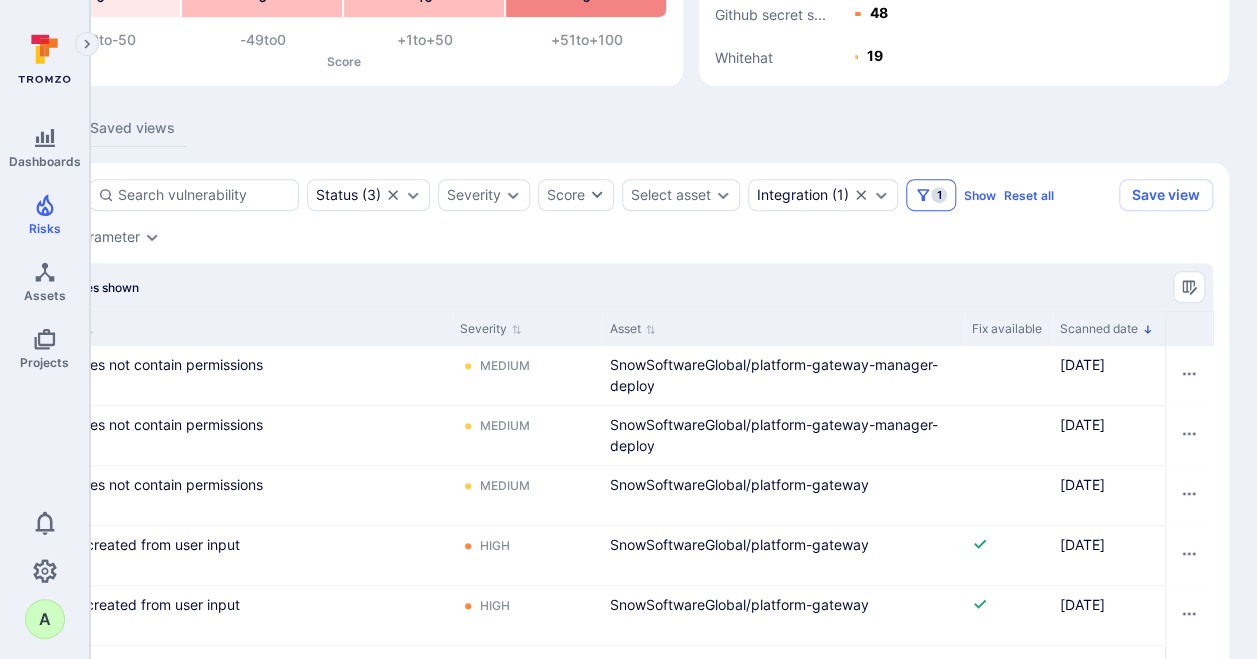 click 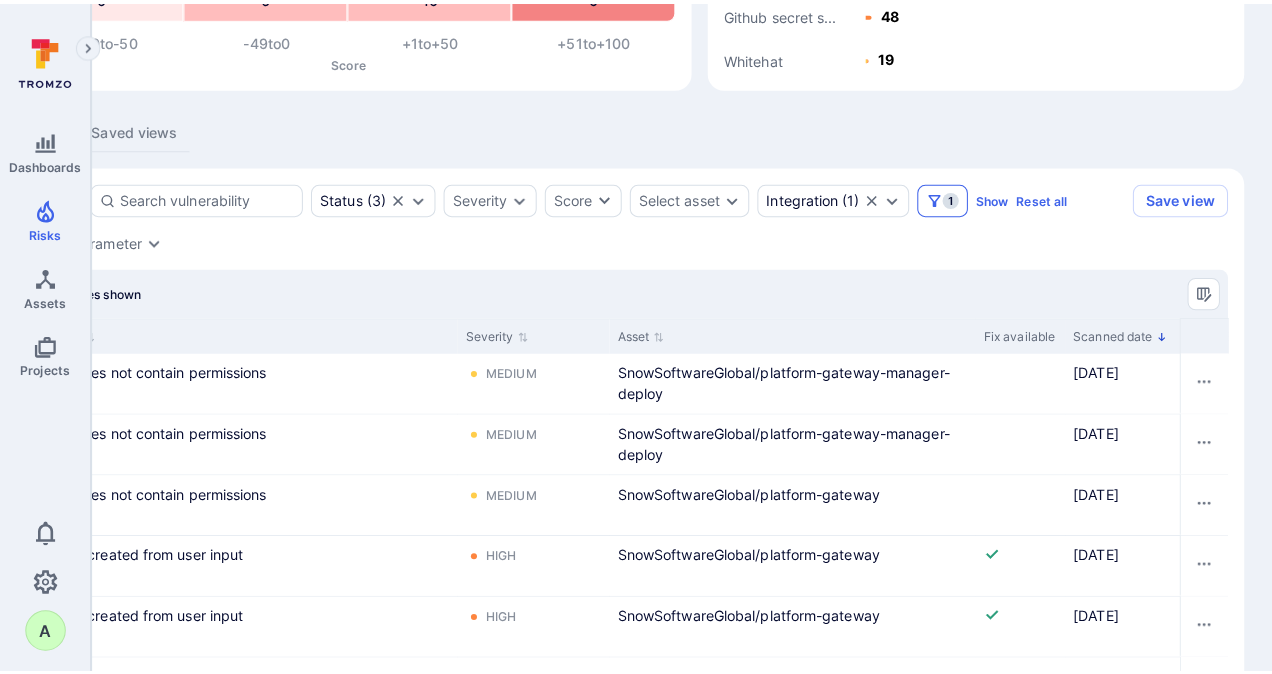scroll, scrollTop: 298, scrollLeft: 168, axis: both 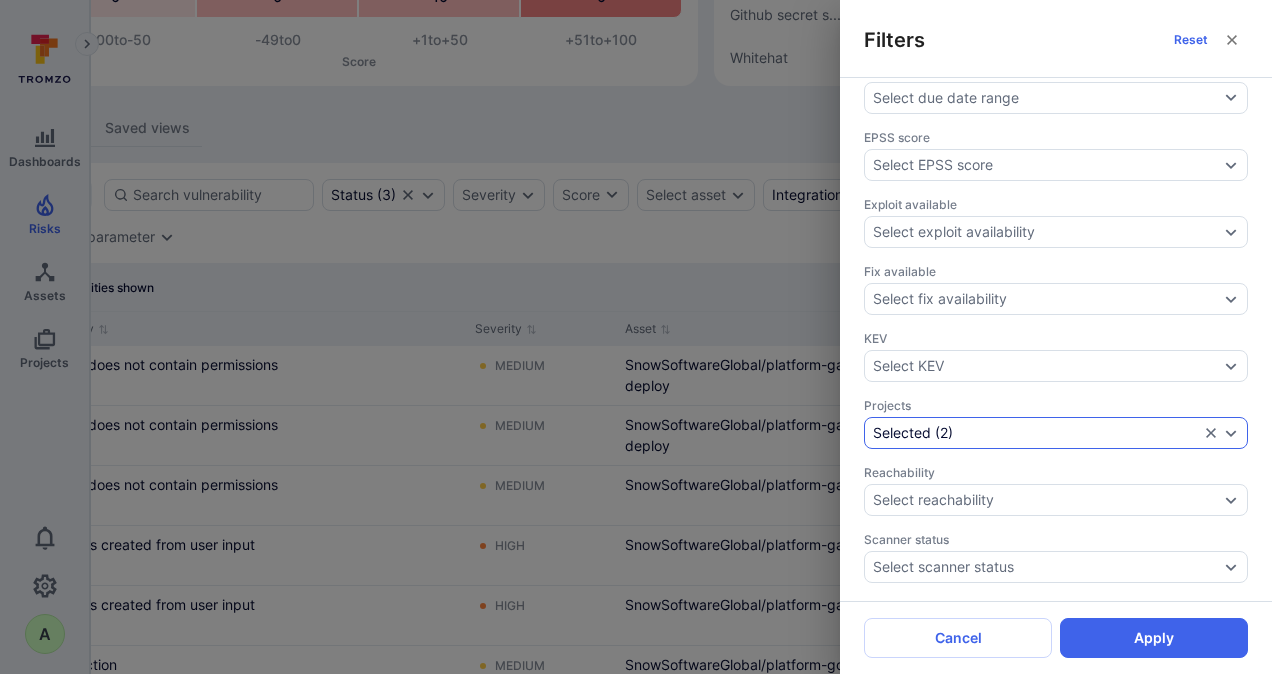 click 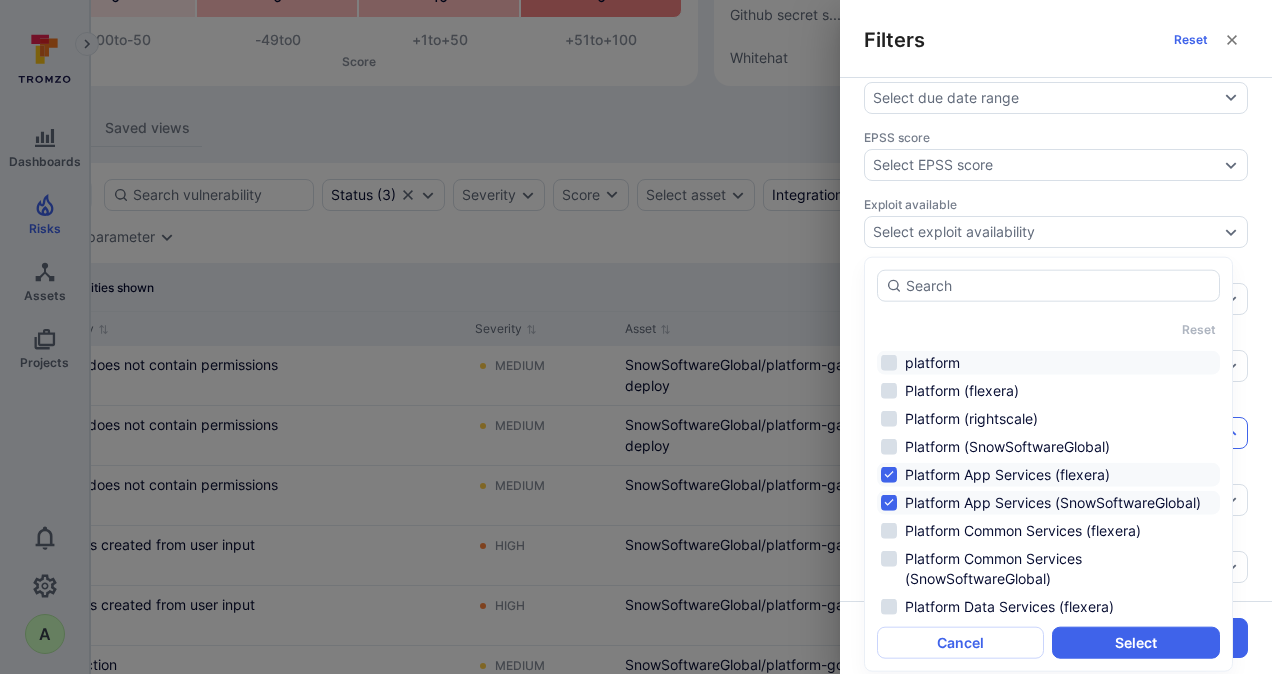 scroll, scrollTop: 1046, scrollLeft: 0, axis: vertical 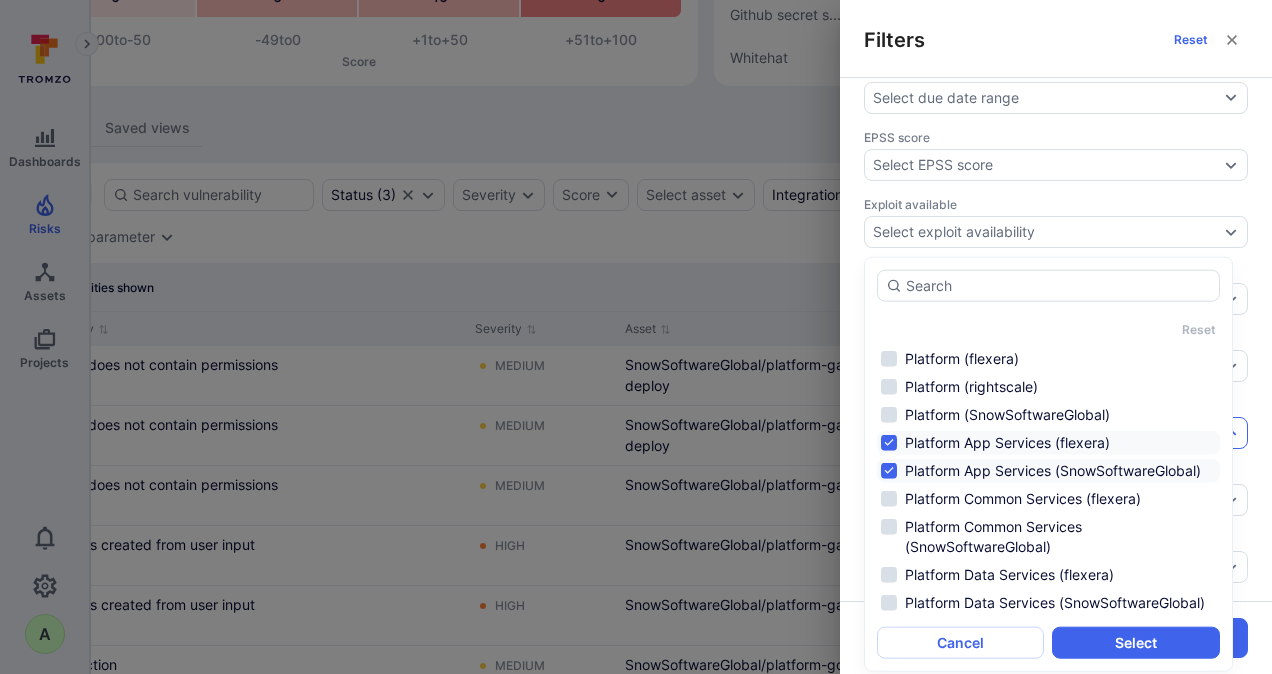 click on "Platform App Services (flexera)" at bounding box center (1048, 443) 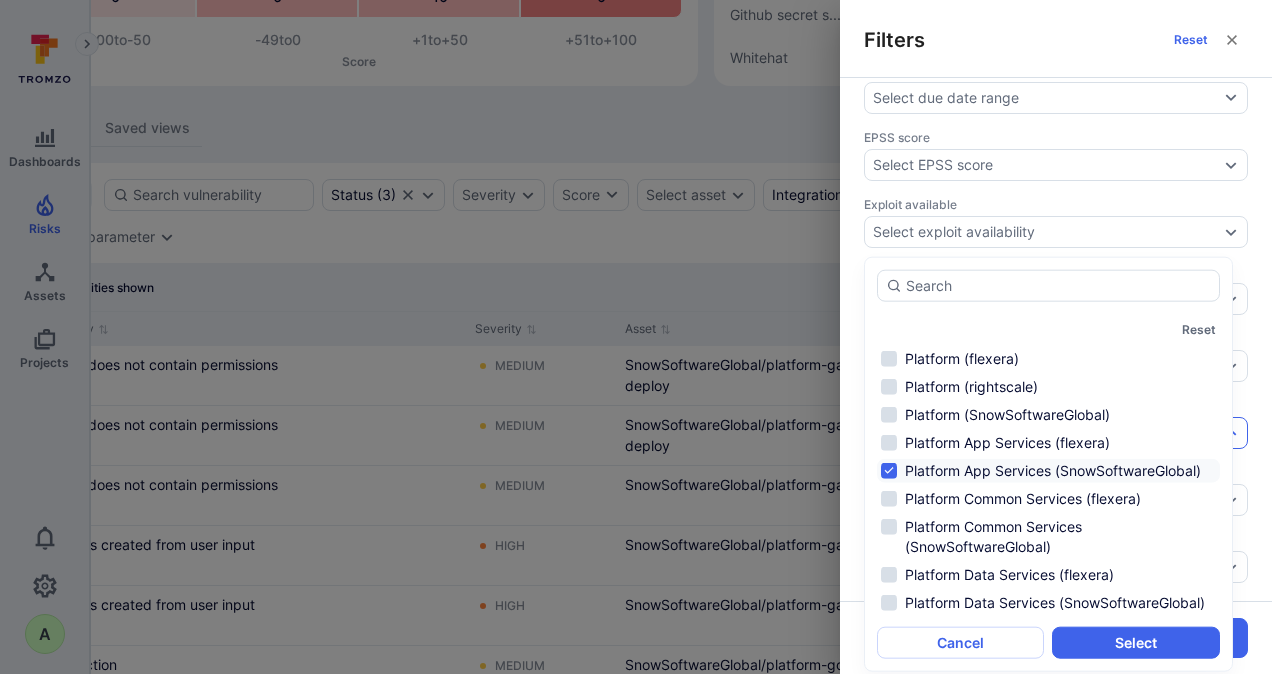 click on "Platform App Services (SnowSoftwareGlobal)" at bounding box center (1048, 471) 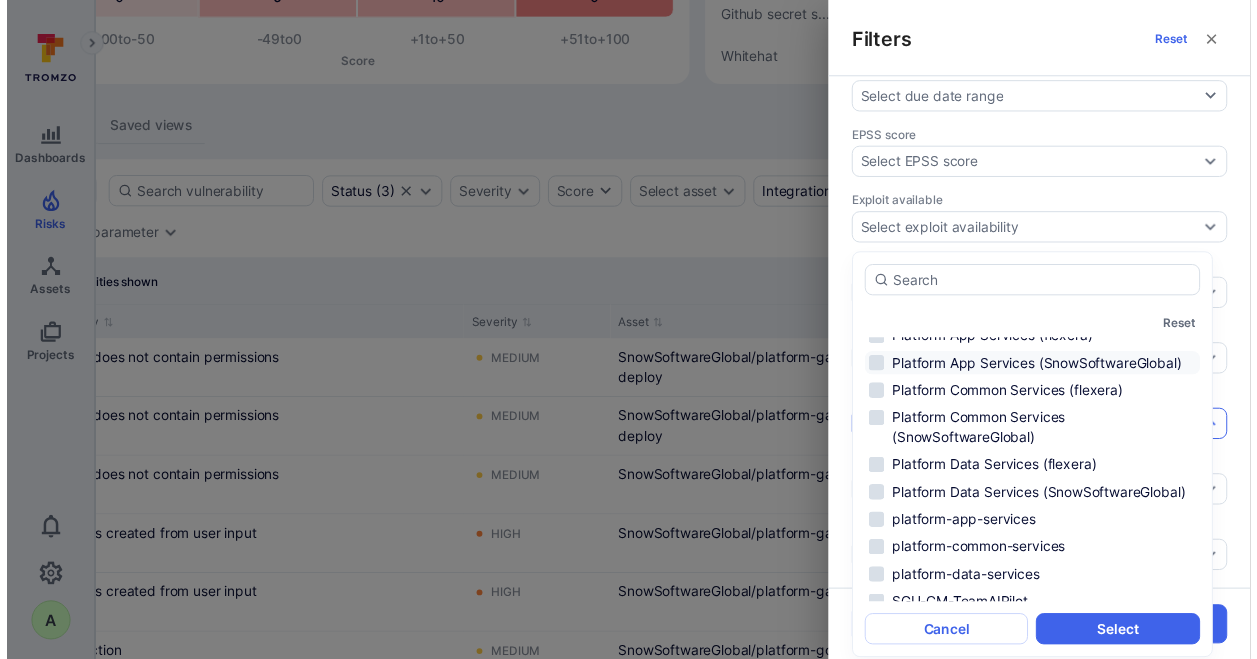 scroll, scrollTop: 1246, scrollLeft: 0, axis: vertical 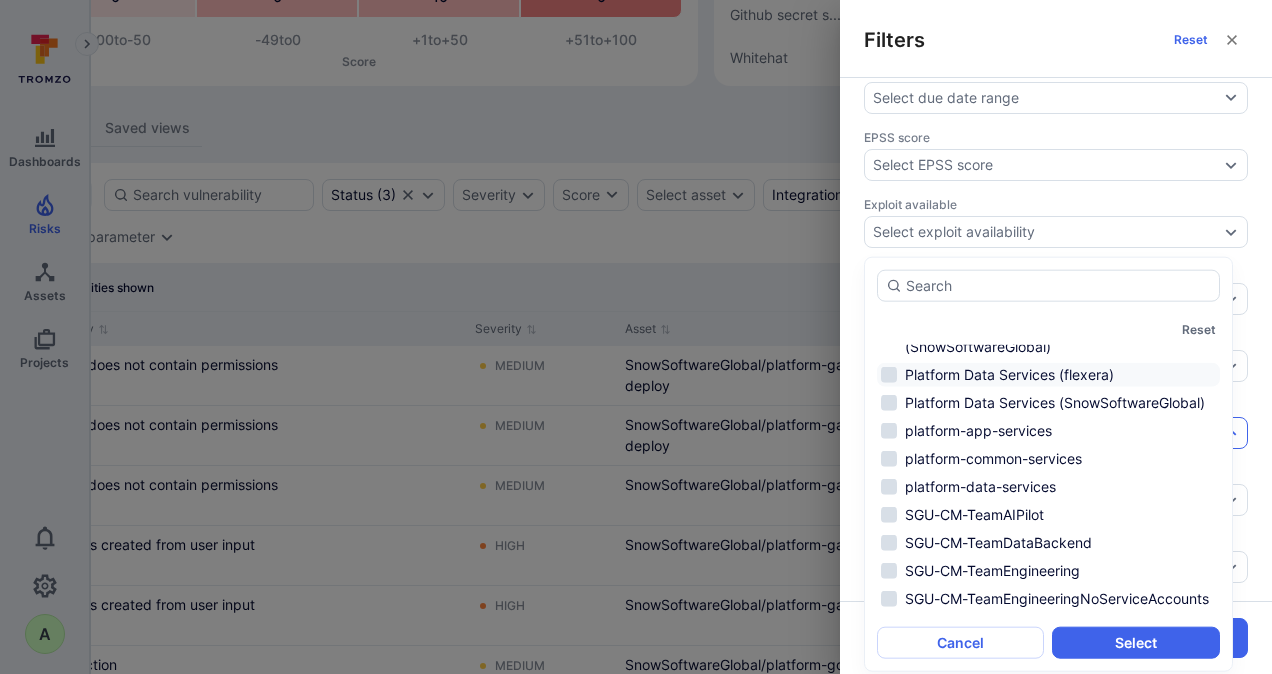 click on "Platform Data Services (flexera)" at bounding box center (1048, 375) 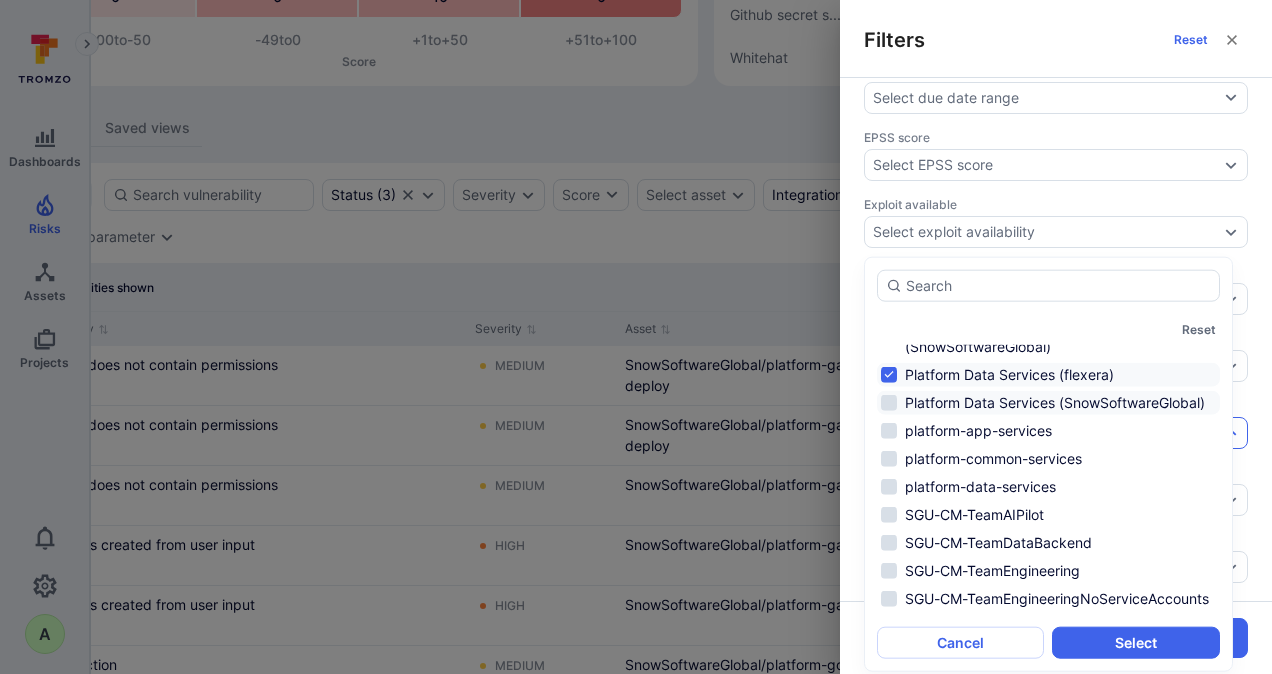 click on "Platform Data Services (SnowSoftwareGlobal)" at bounding box center [1048, 403] 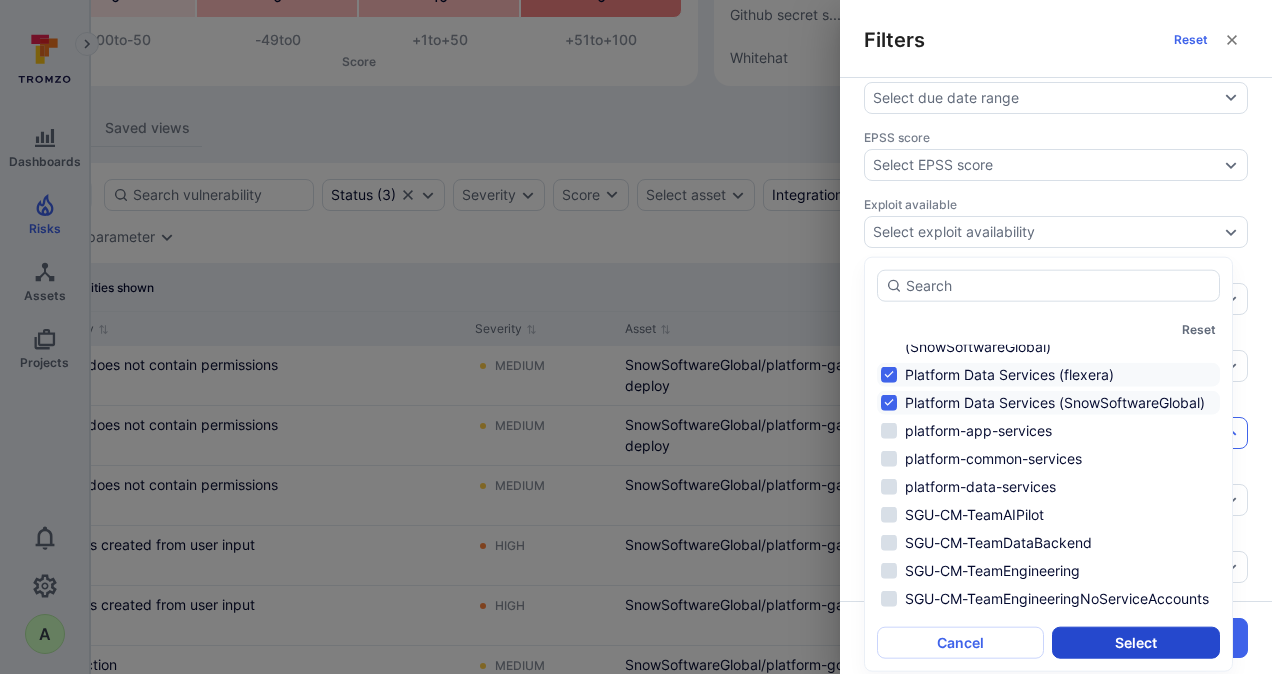 click on "Select" at bounding box center [1135, 642] 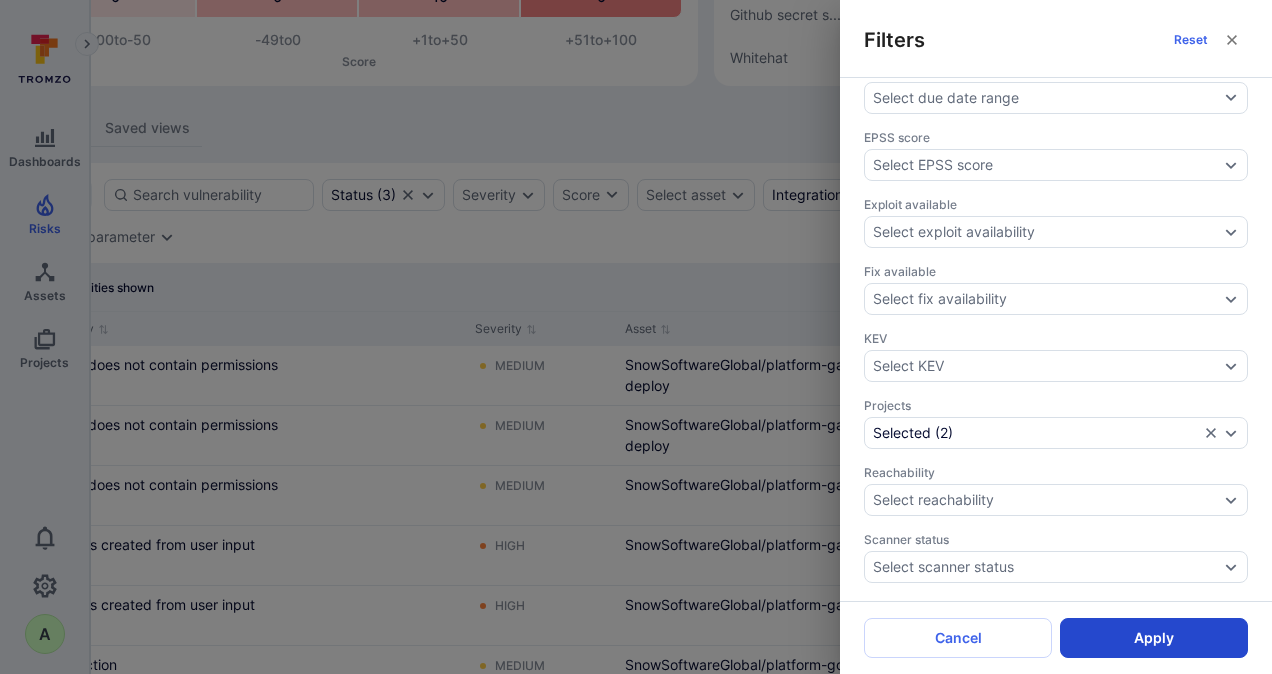 click on "Apply" at bounding box center (1154, 638) 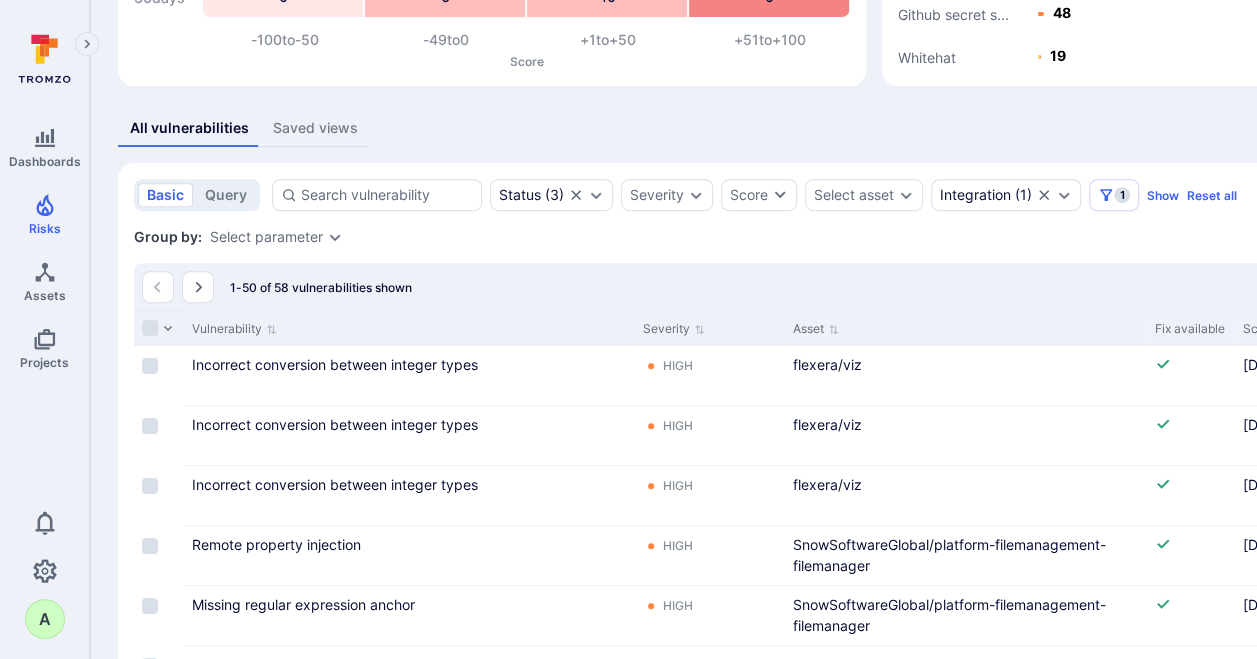 scroll, scrollTop: 298, scrollLeft: 183, axis: both 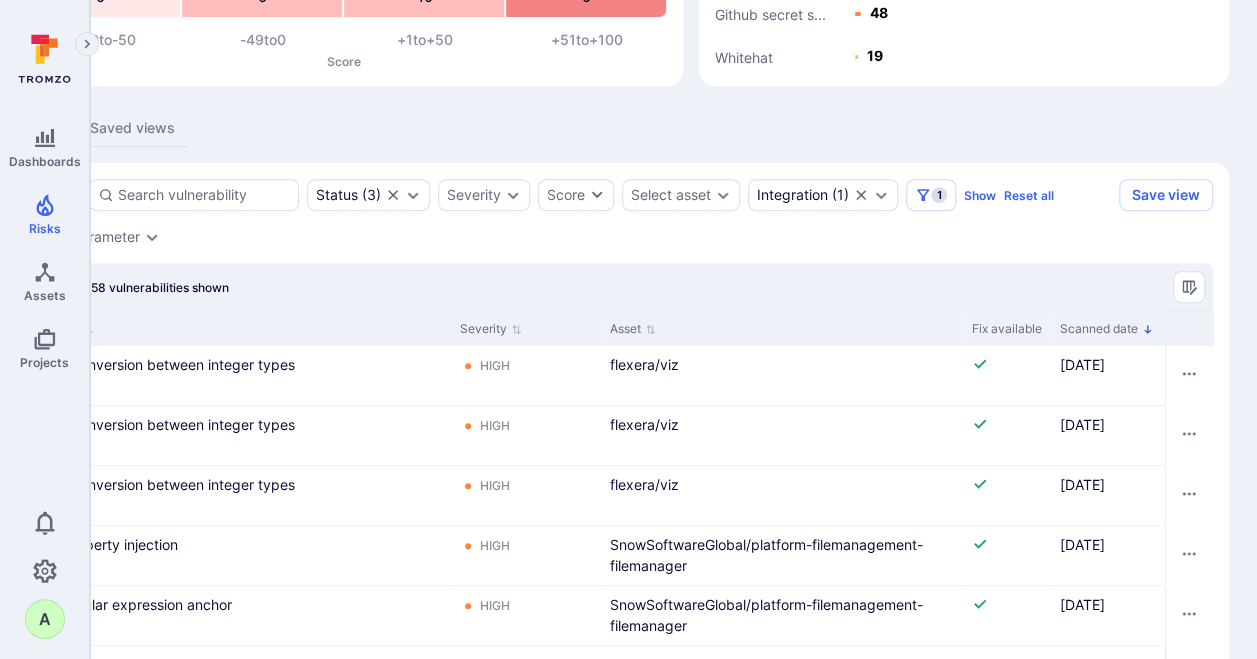 click 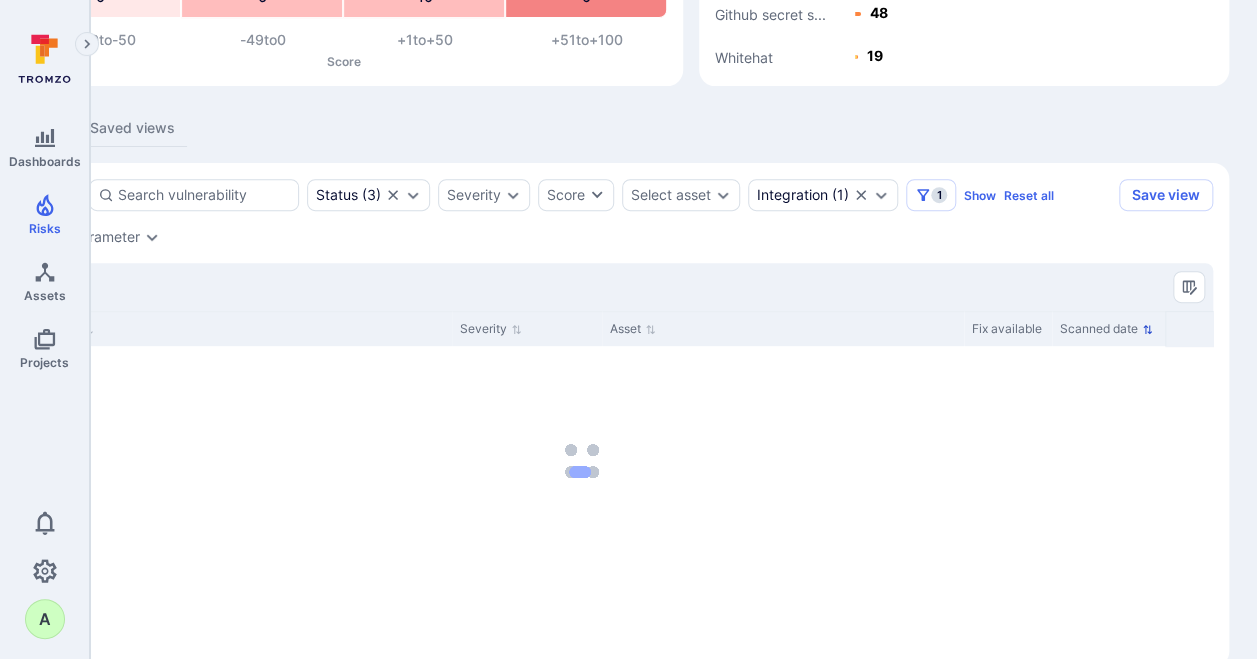 click 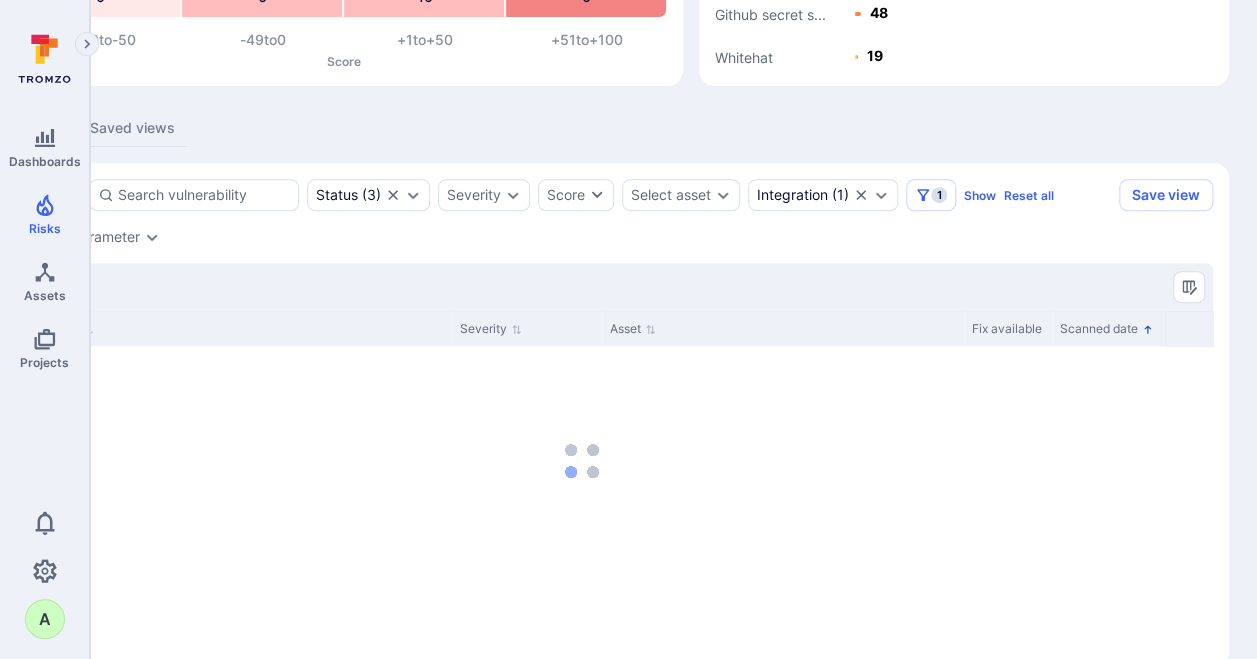 click 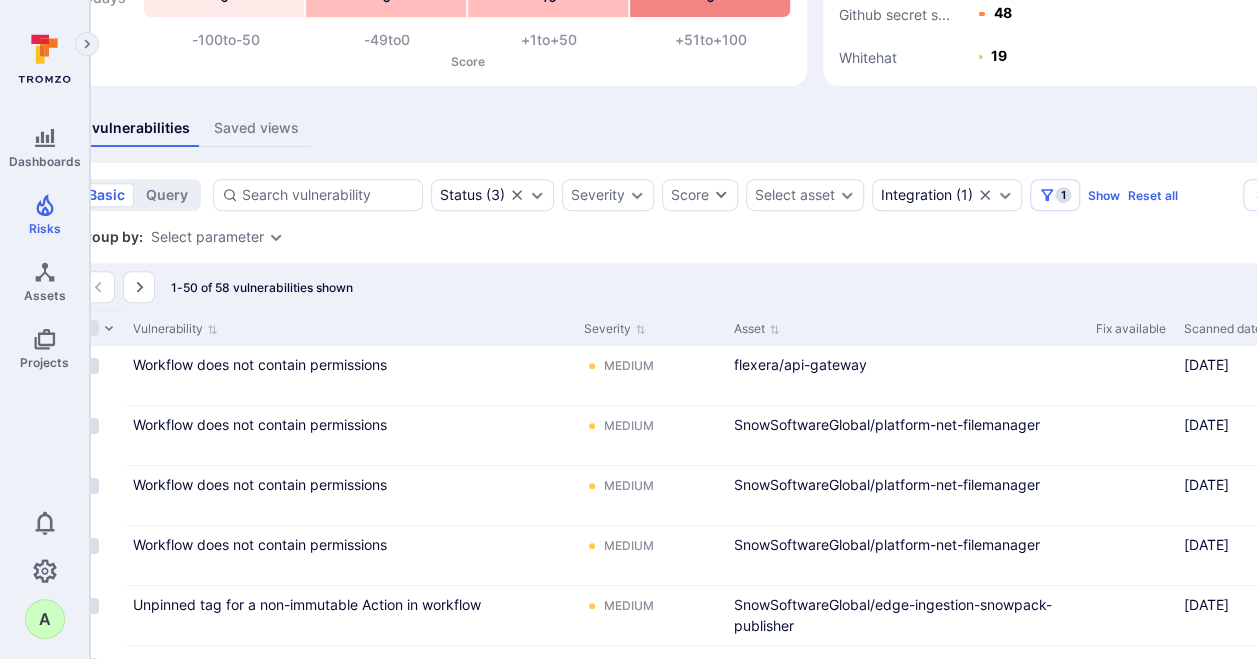 scroll, scrollTop: 298, scrollLeft: 0, axis: vertical 